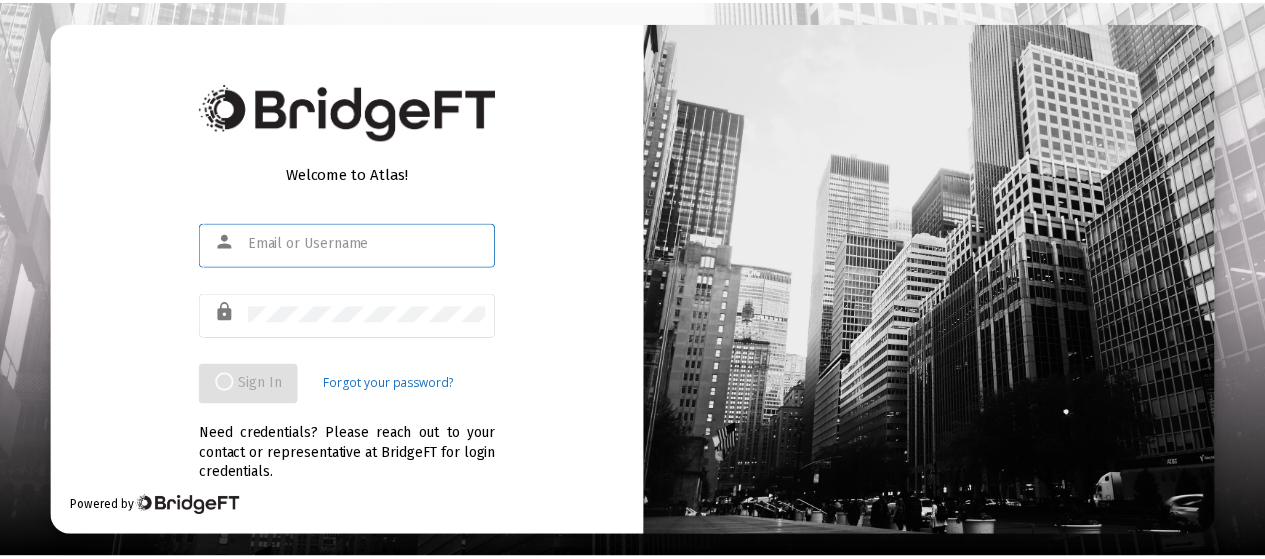 scroll, scrollTop: 0, scrollLeft: 0, axis: both 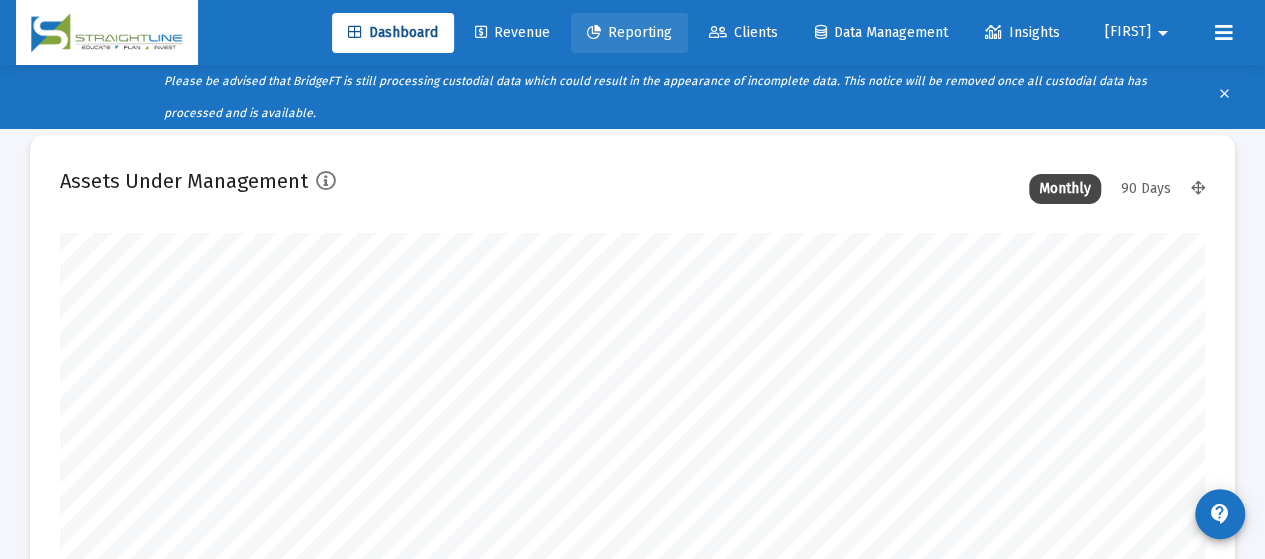 click on "Reporting" at bounding box center [629, 32] 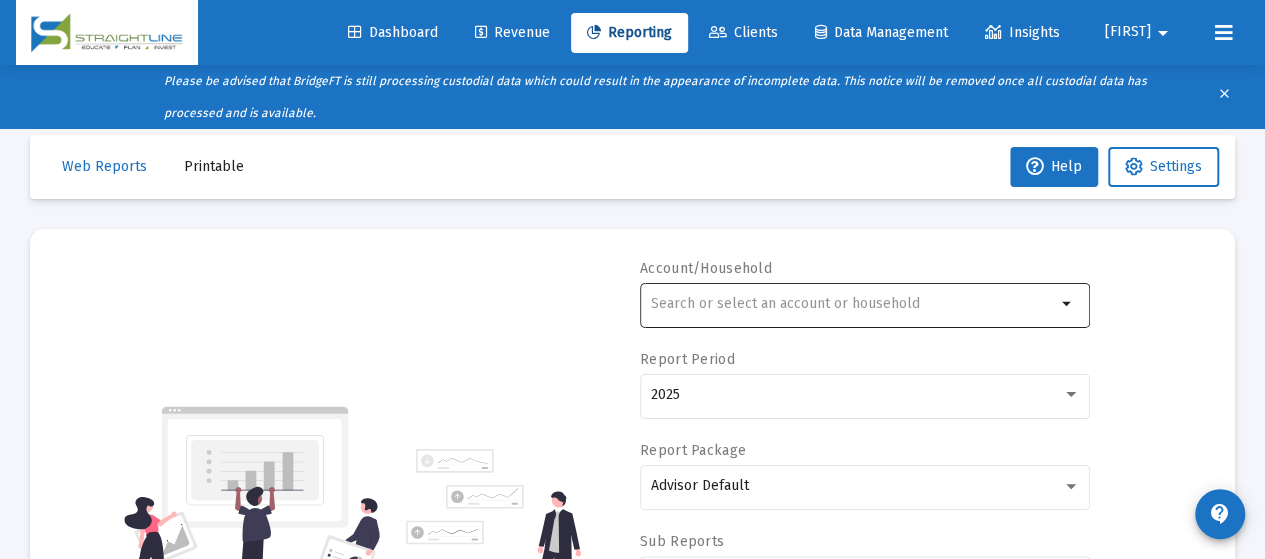 click at bounding box center (853, 303) 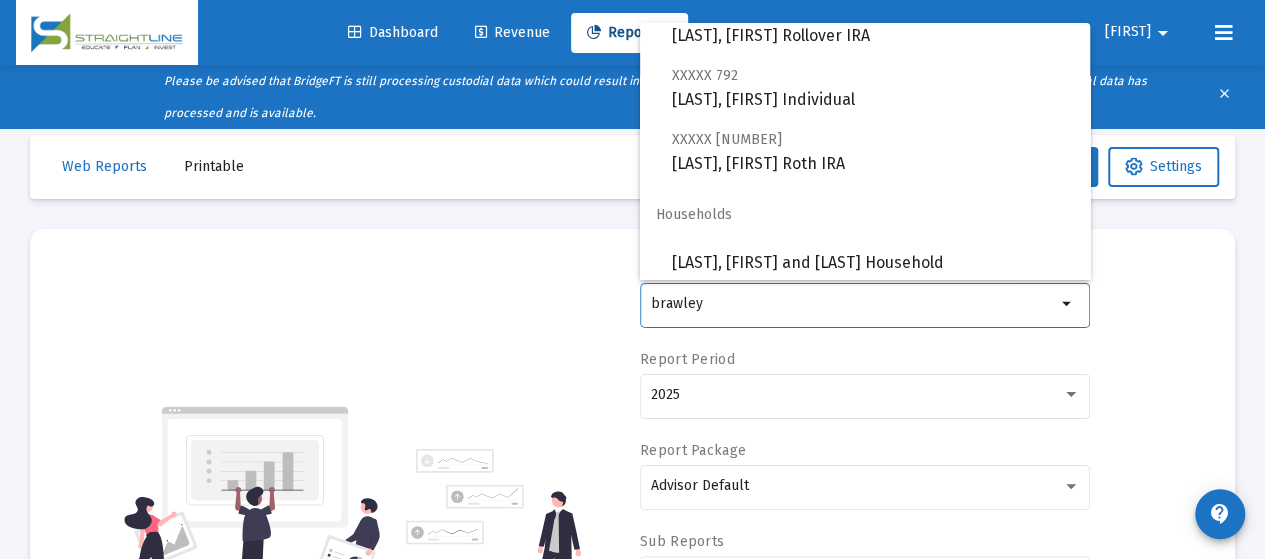 scroll, scrollTop: 464, scrollLeft: 0, axis: vertical 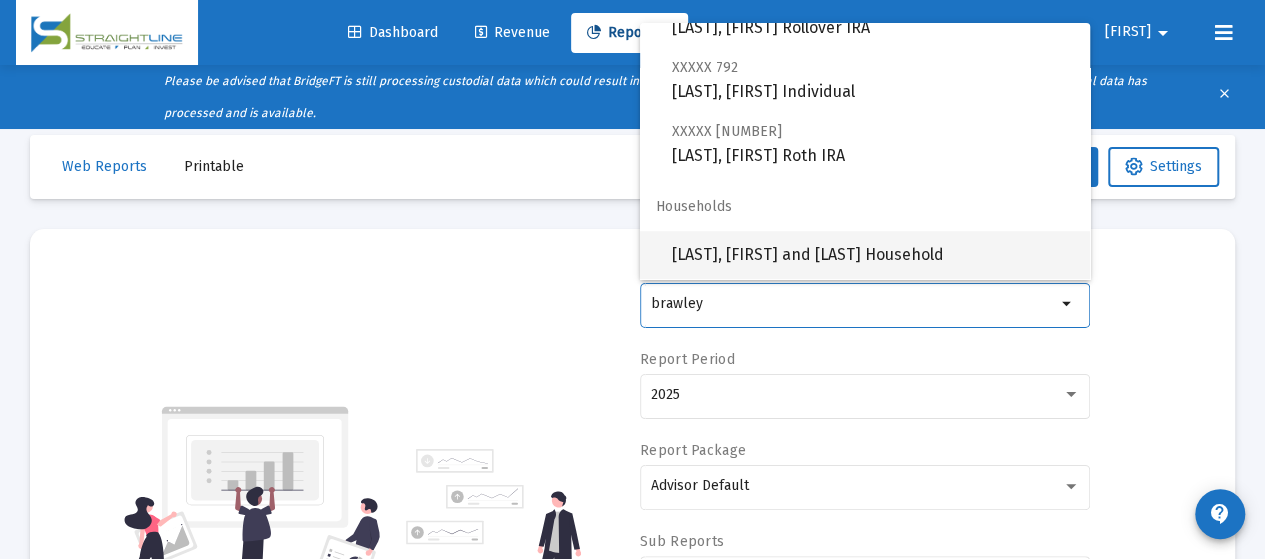 type on "brawley" 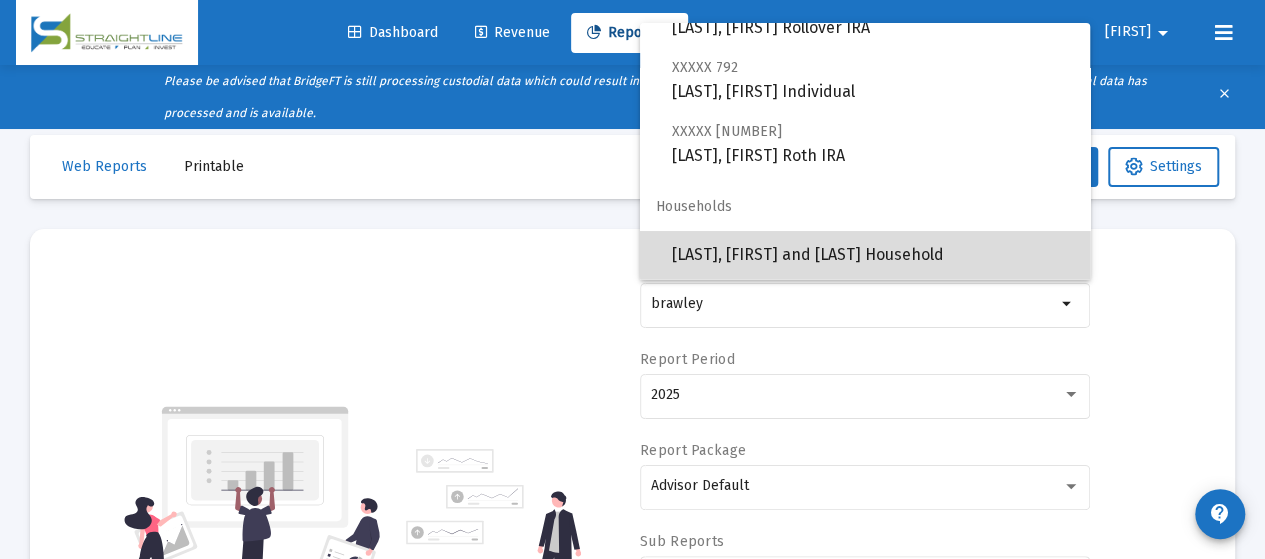 click on "[LAST], [FIRST] and [LAST] Household" at bounding box center (873, 255) 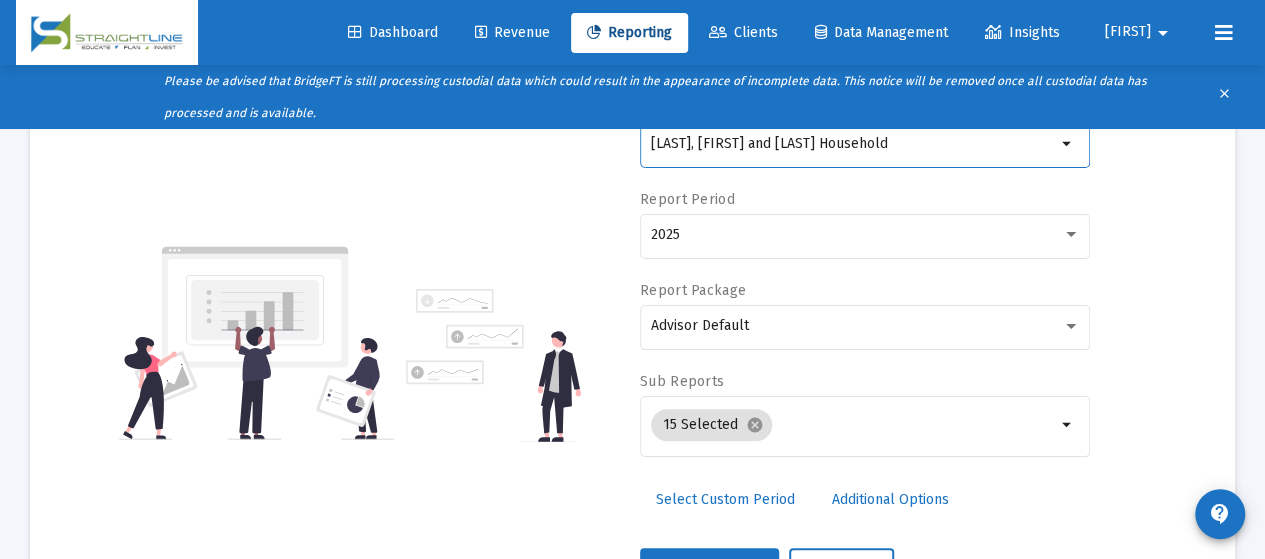scroll, scrollTop: 160, scrollLeft: 0, axis: vertical 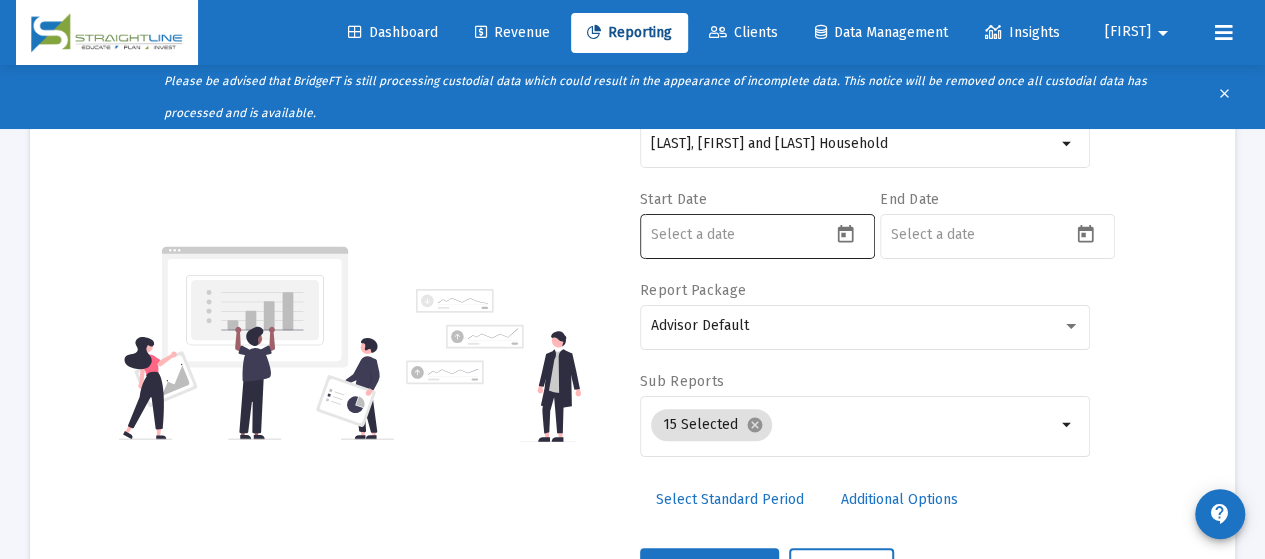 click at bounding box center [845, 234] 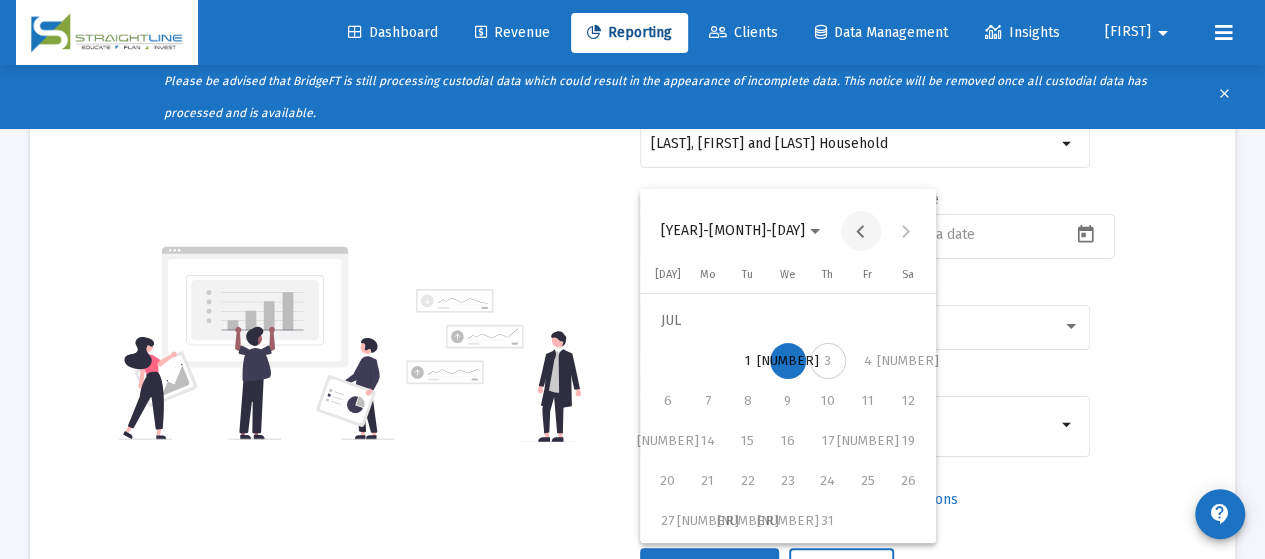 click at bounding box center (861, 231) 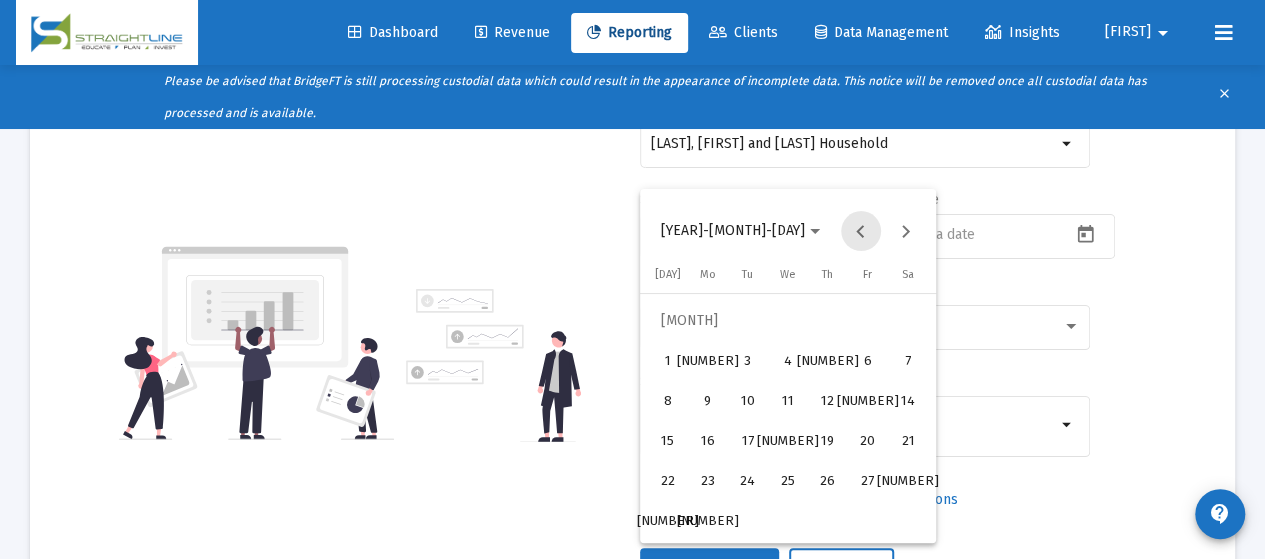 click at bounding box center (861, 231) 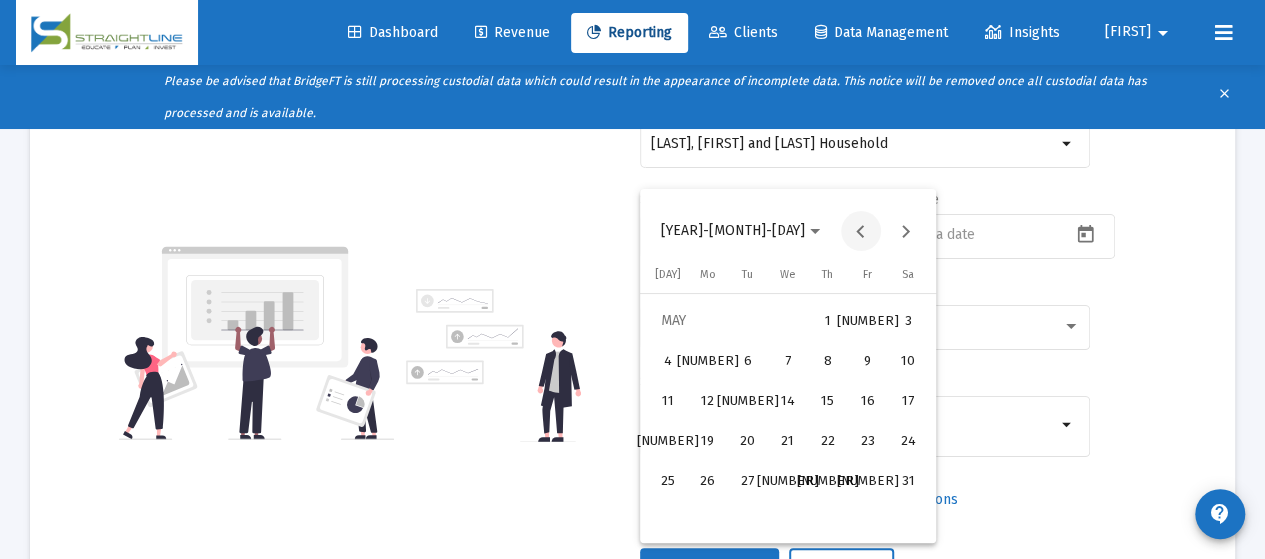 click at bounding box center [861, 231] 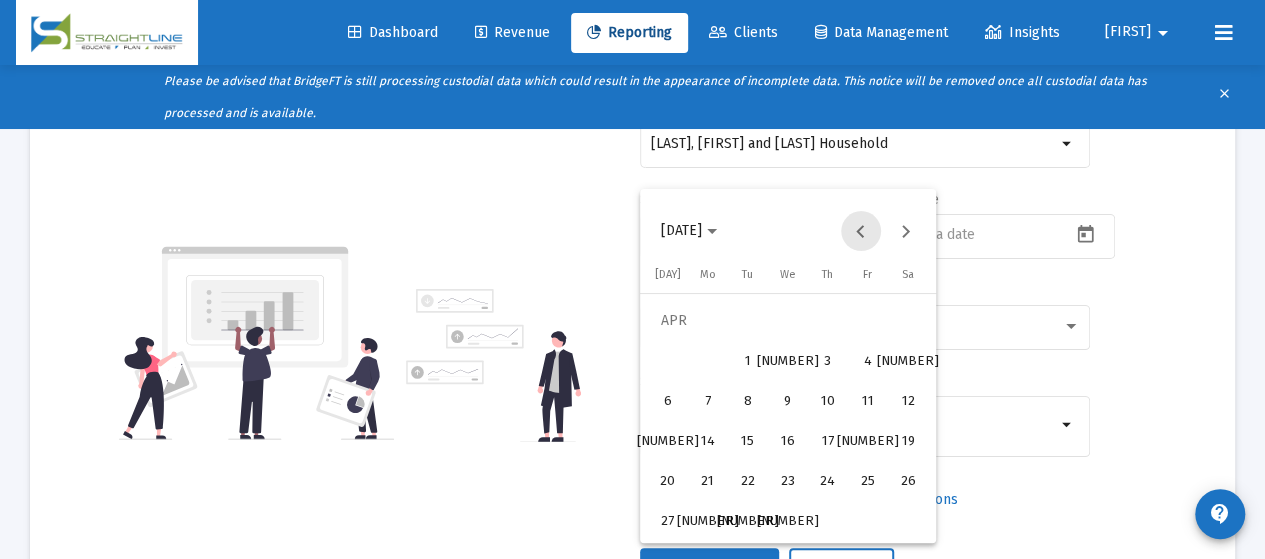 click at bounding box center (861, 231) 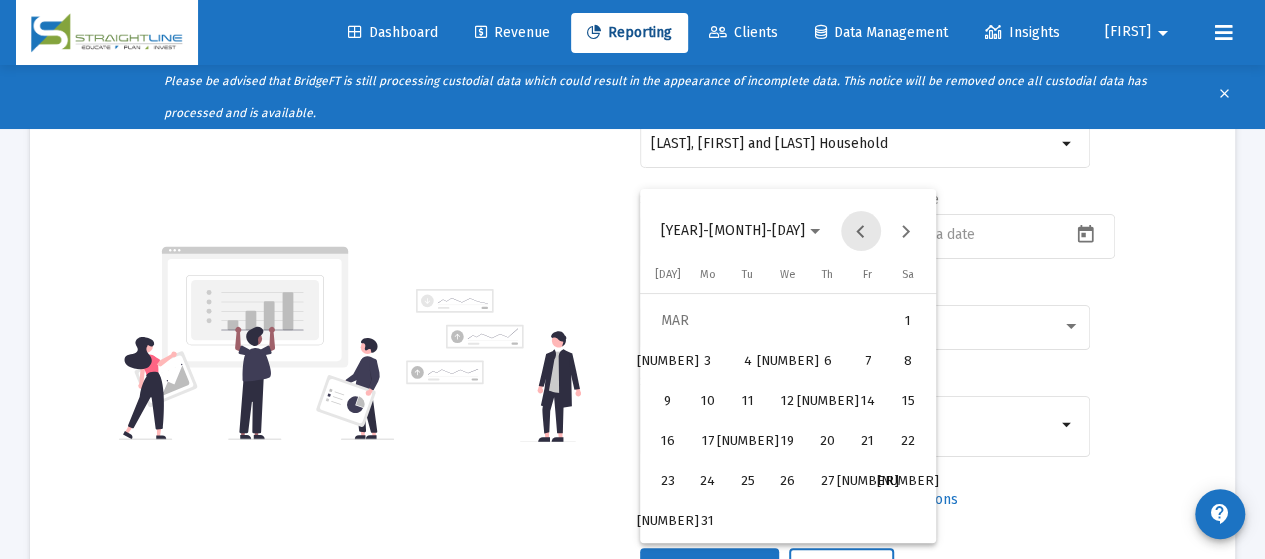 click at bounding box center (861, 231) 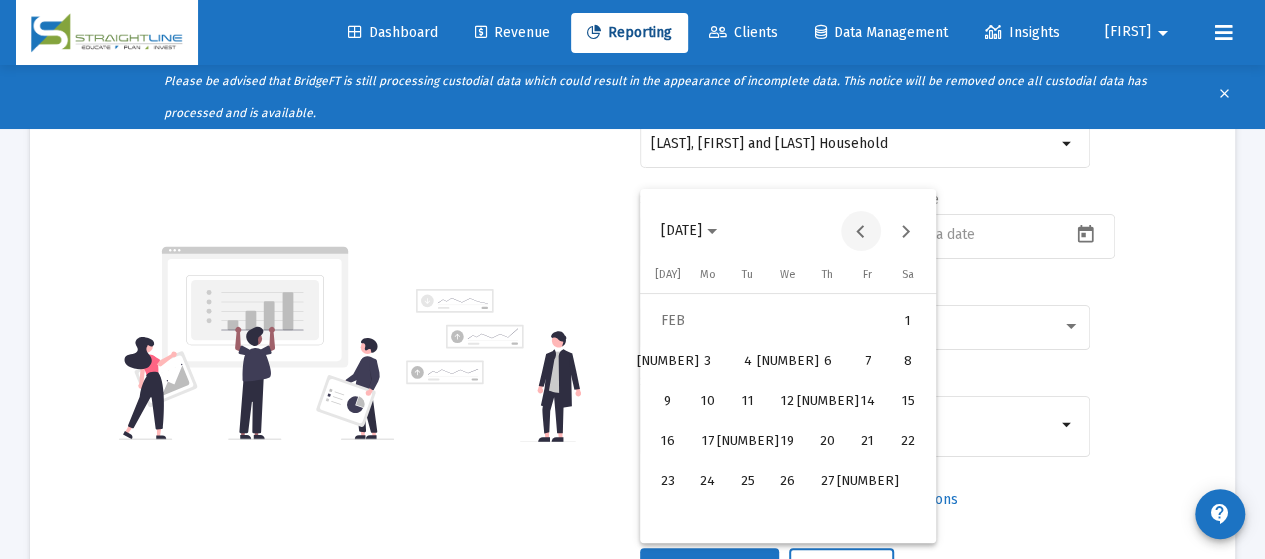 click at bounding box center [861, 231] 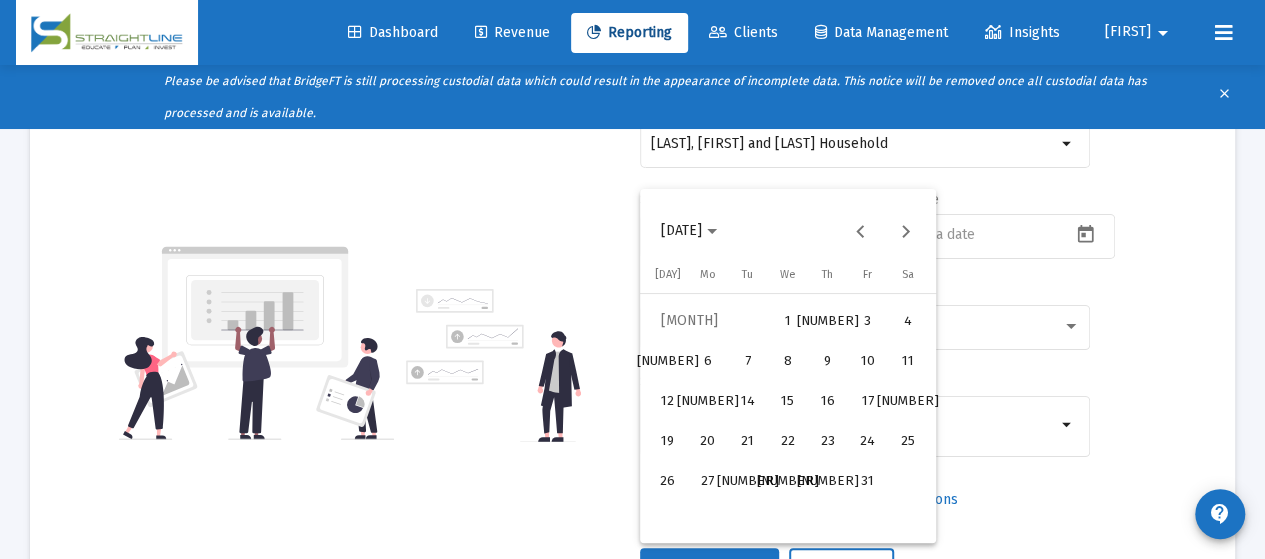 click on "1" at bounding box center [788, 321] 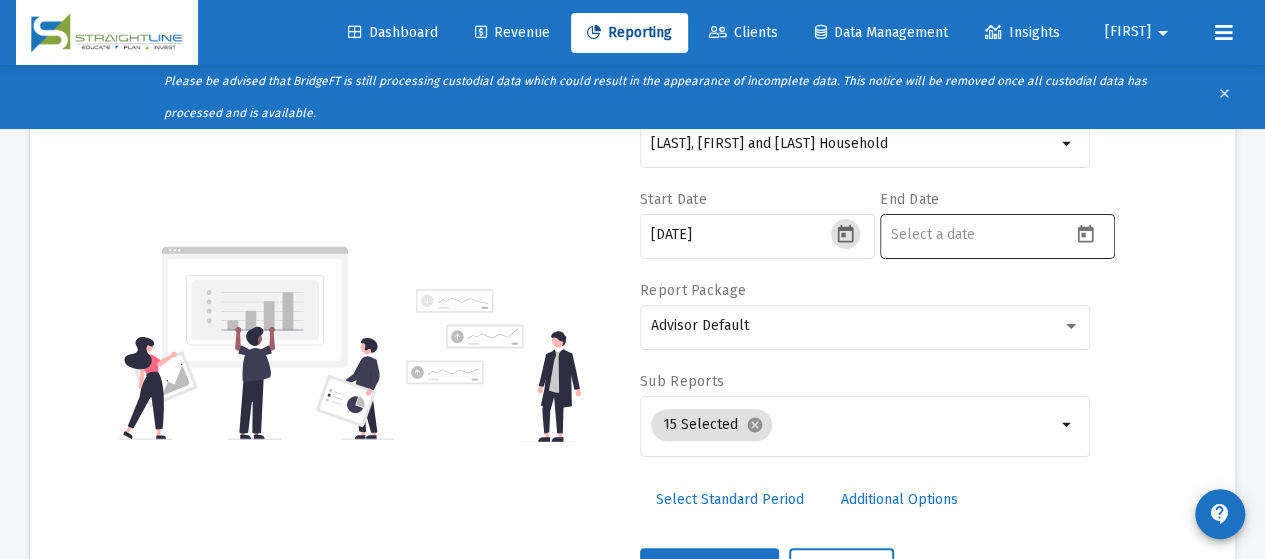 click at bounding box center [981, 234] 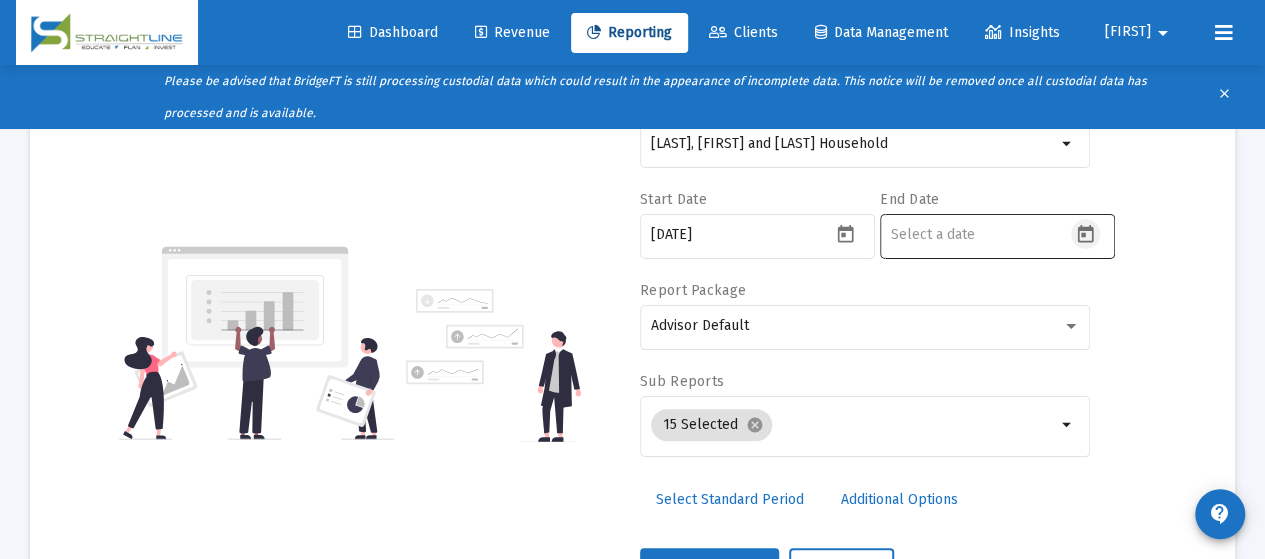 click at bounding box center (1085, 234) 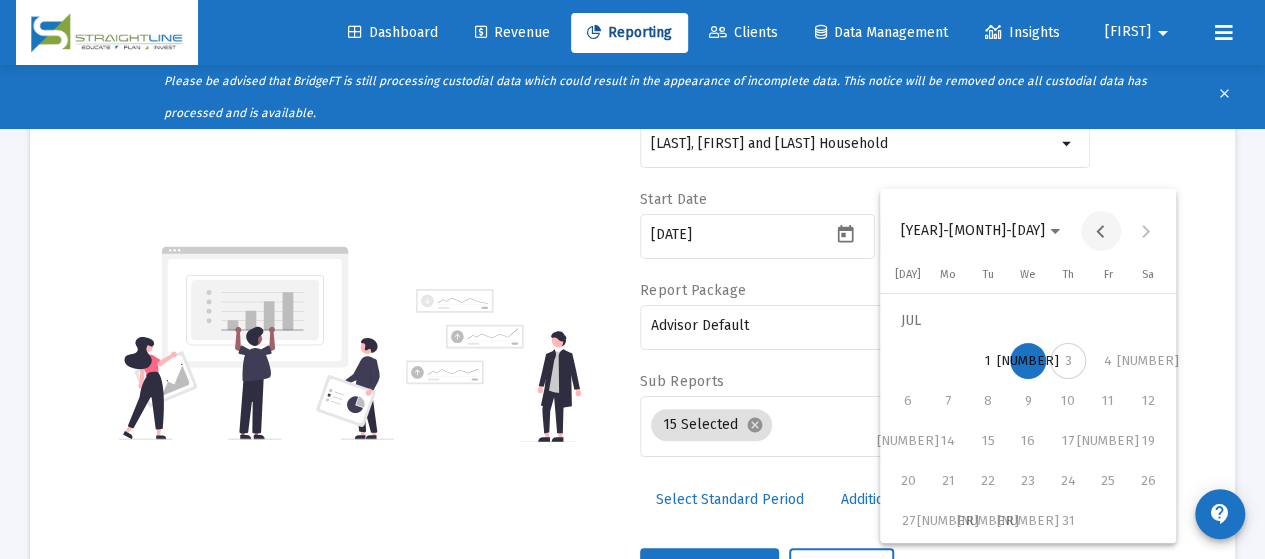 click at bounding box center [1101, 231] 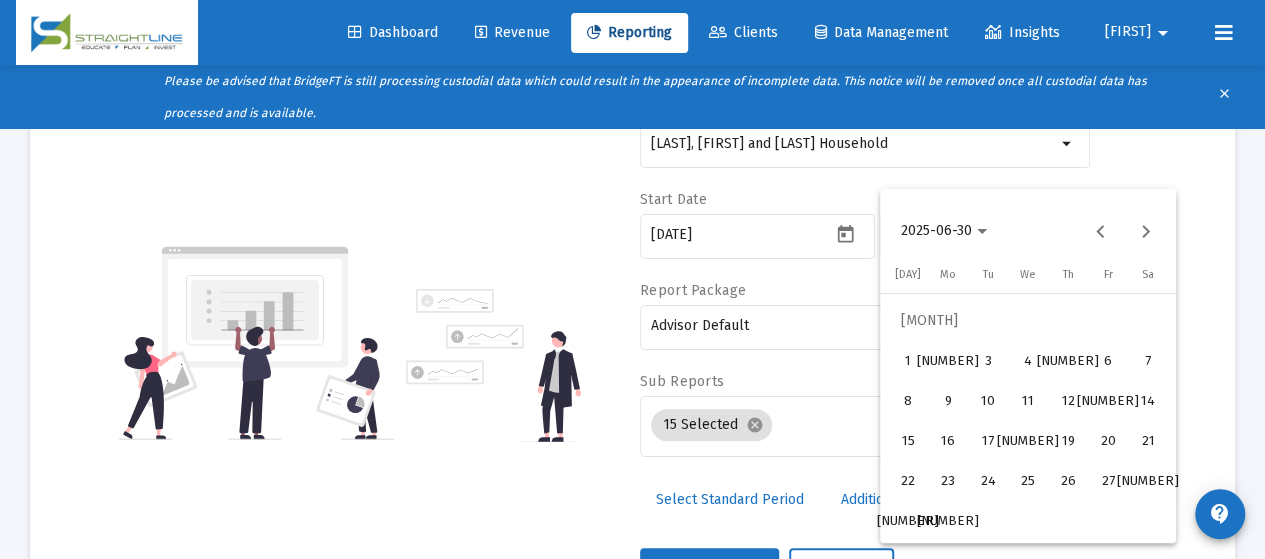 click on "[NUMBER]" at bounding box center (948, 521) 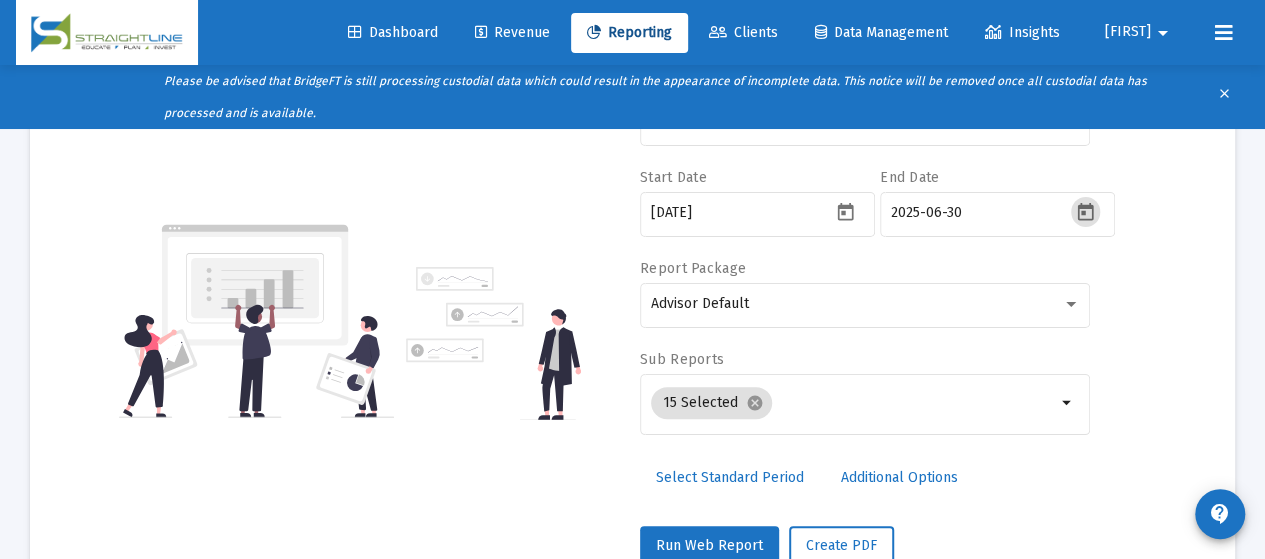 scroll, scrollTop: 186, scrollLeft: 0, axis: vertical 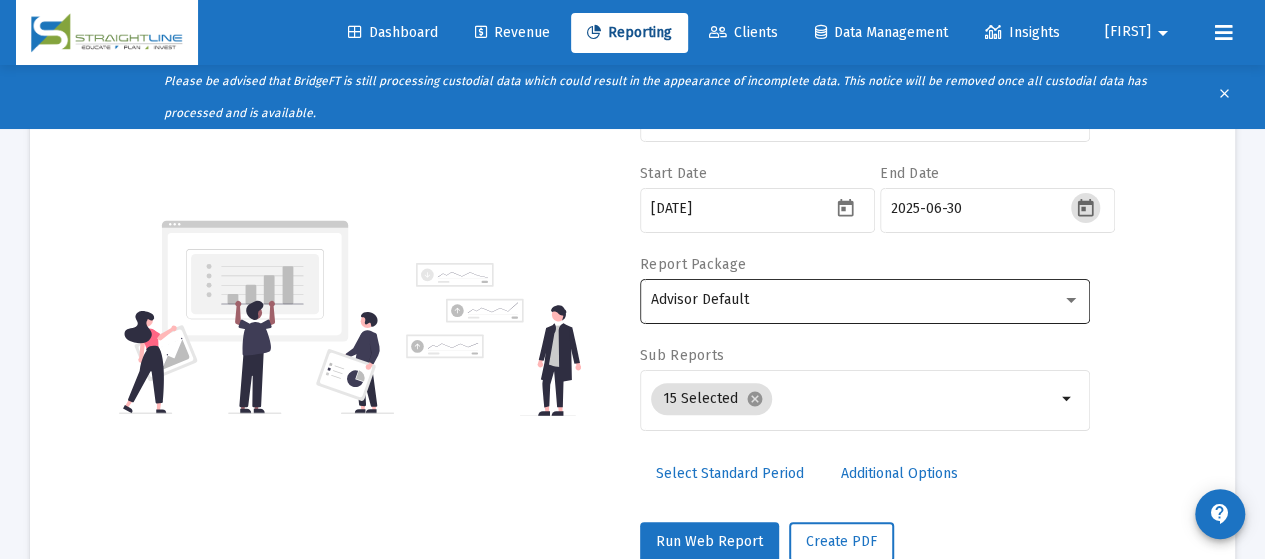 click on "Advisor Default" at bounding box center [865, 299] 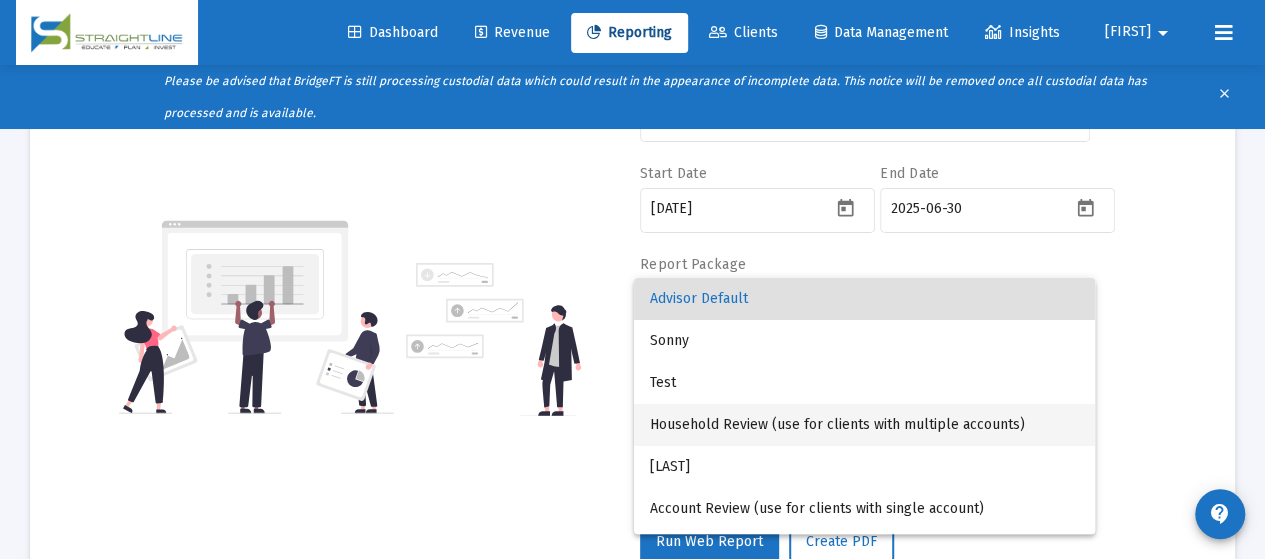 click on "Household Review (use for clients with multiple accounts)" at bounding box center (864, 425) 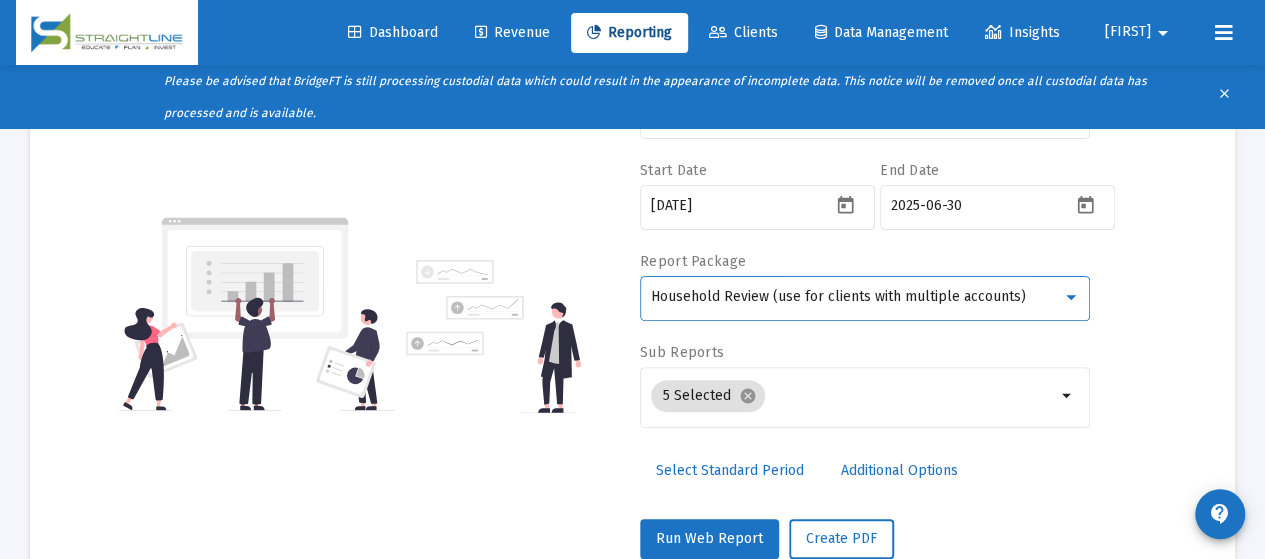 scroll, scrollTop: 246, scrollLeft: 0, axis: vertical 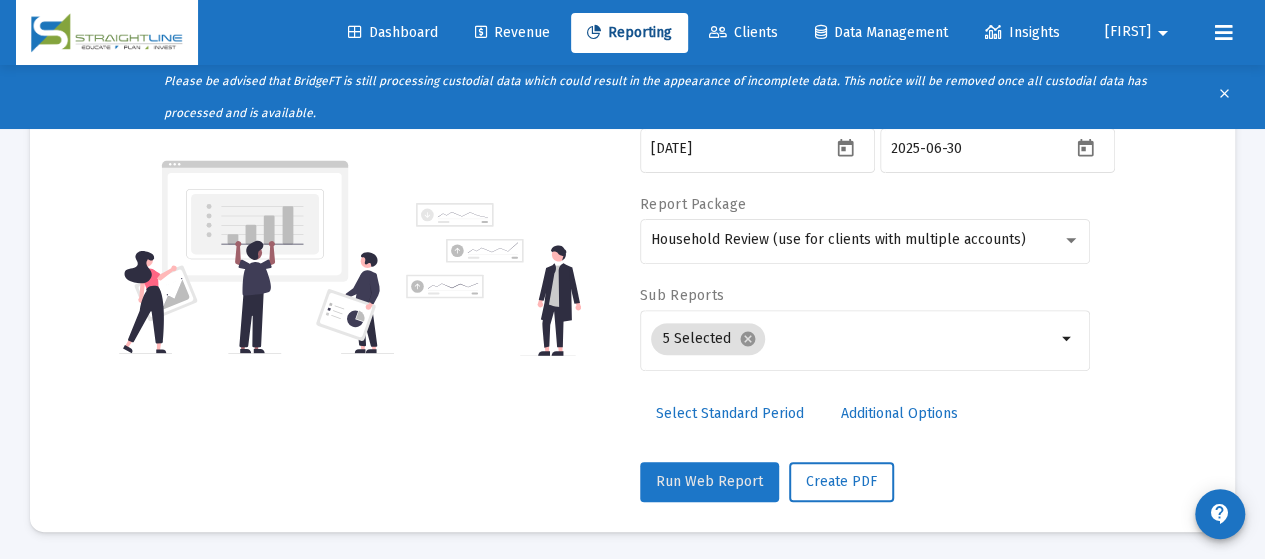 click on "Run Web Report" at bounding box center (709, 482) 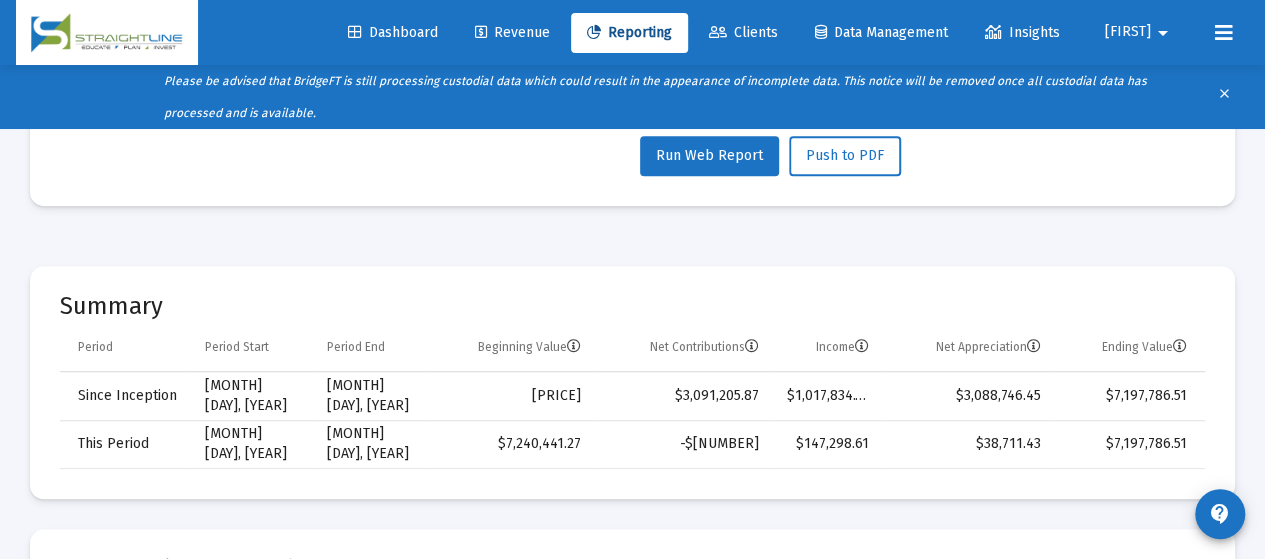 scroll, scrollTop: 546, scrollLeft: 0, axis: vertical 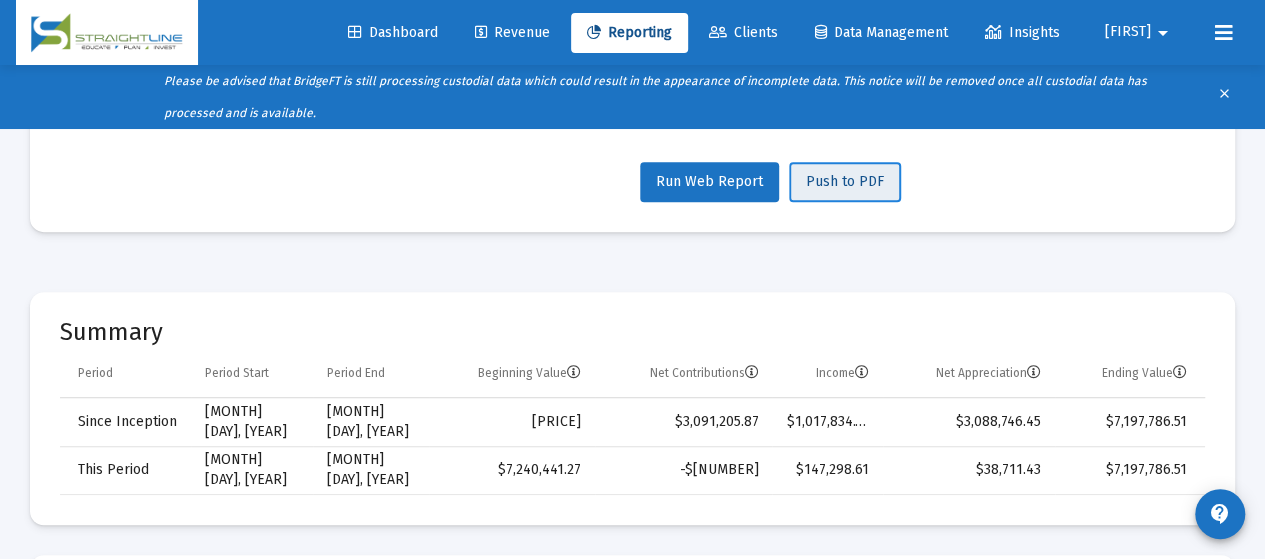 click on "Push to PDF" at bounding box center (845, 181) 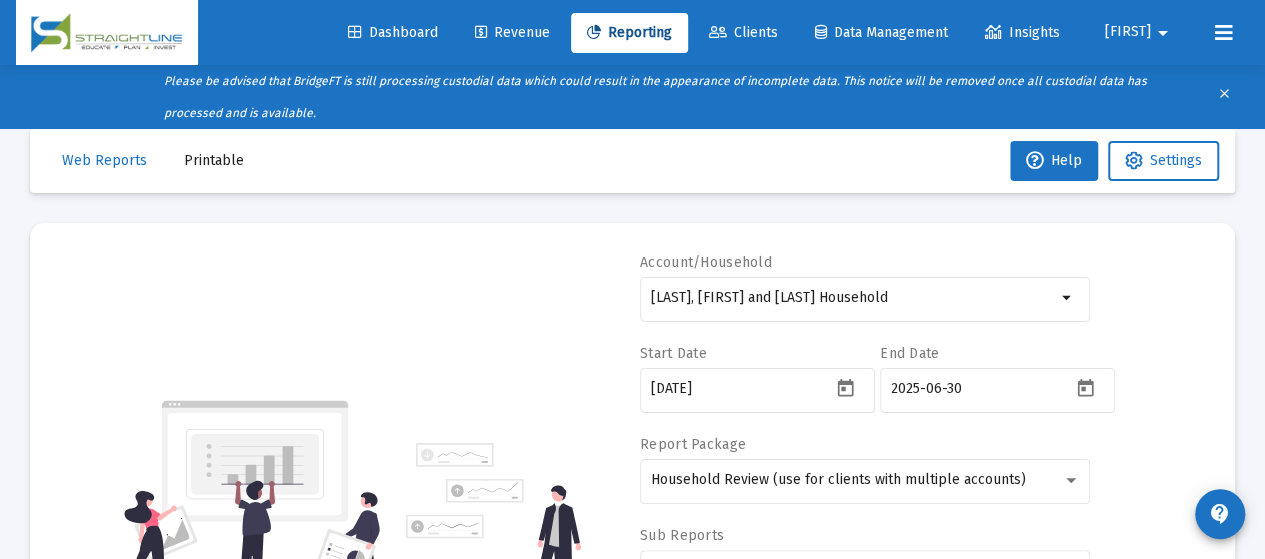 scroll, scrollTop: 0, scrollLeft: 0, axis: both 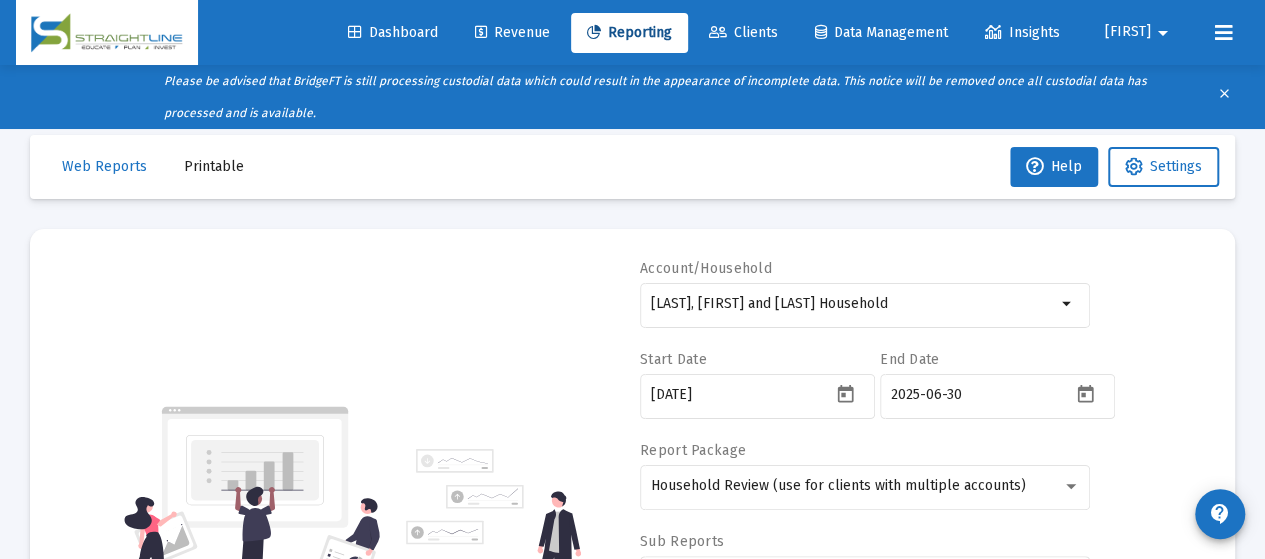 click on "Printable" at bounding box center [104, 166] 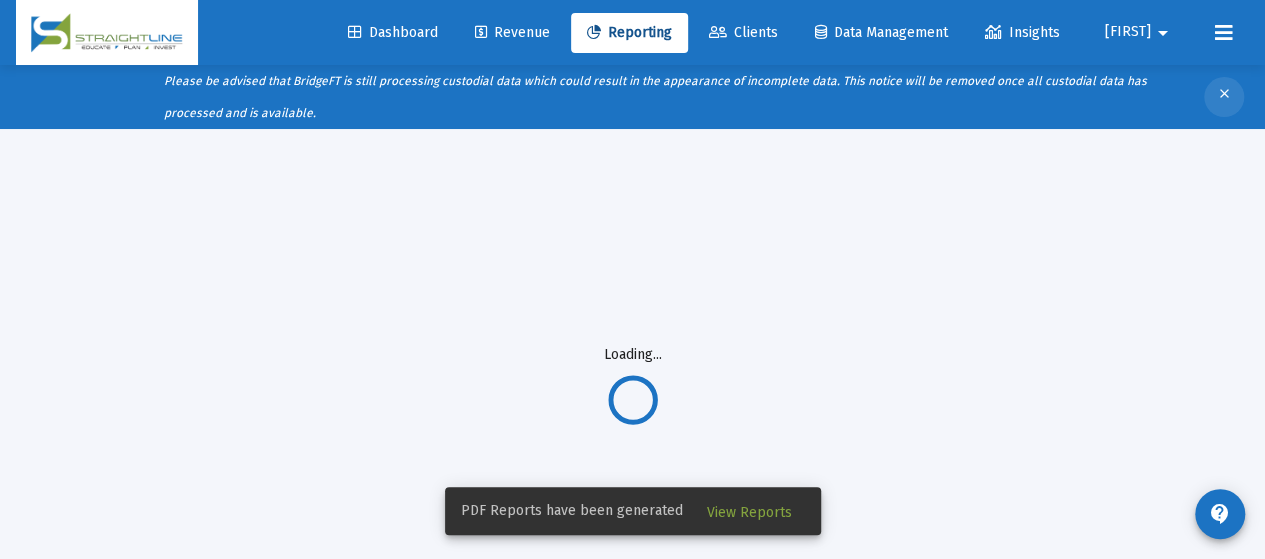 click on "clear" at bounding box center (1224, 97) 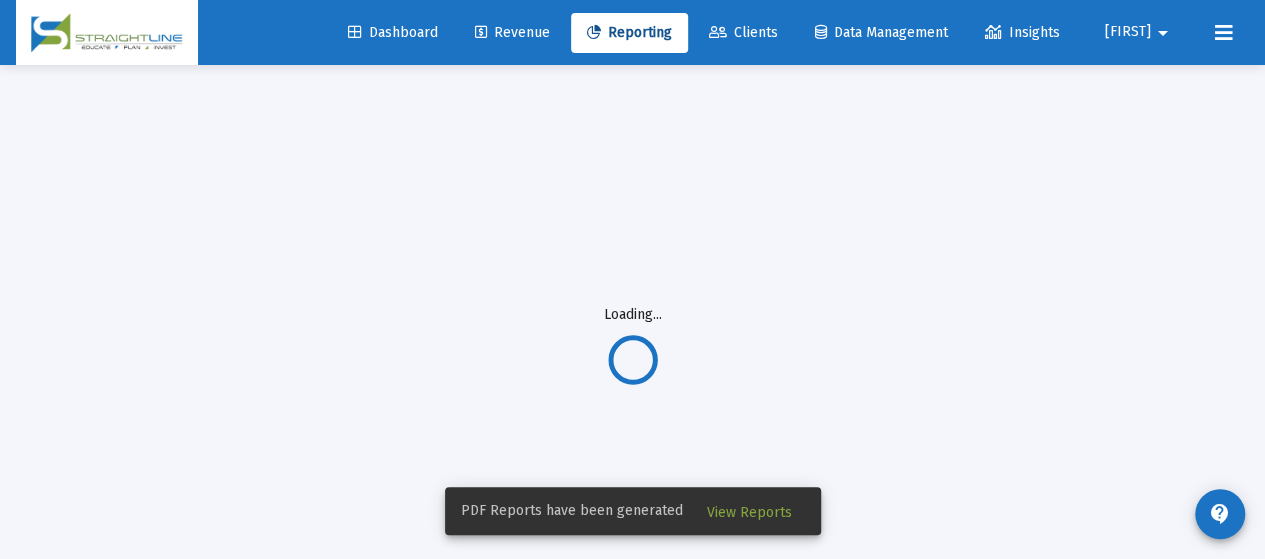 click on "View Reports" at bounding box center [749, 512] 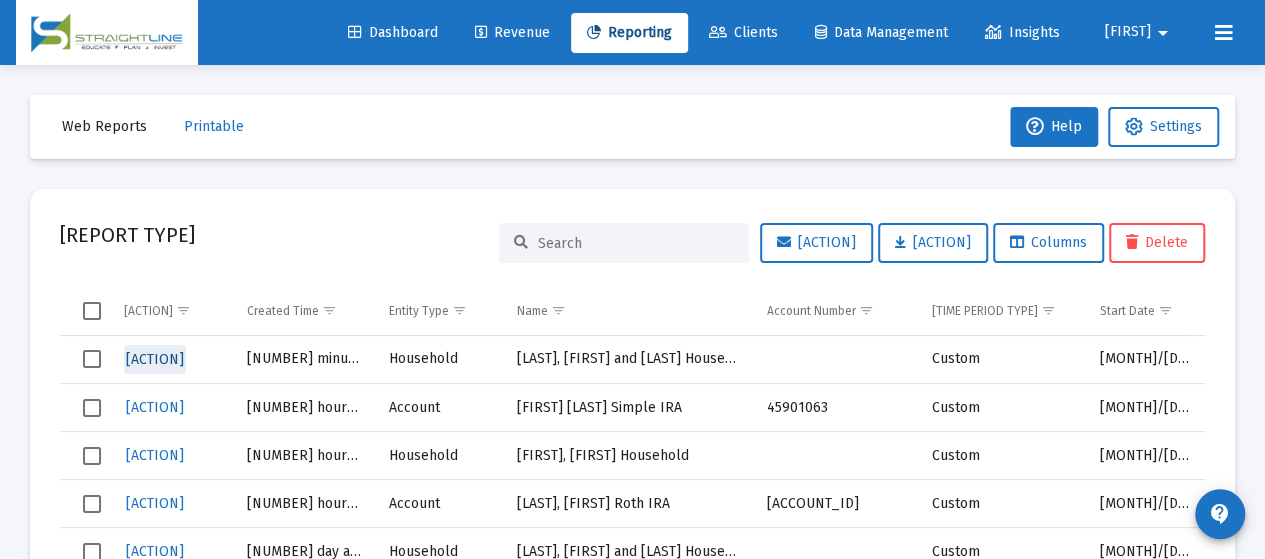 click on "[ACTION]" at bounding box center [155, 359] 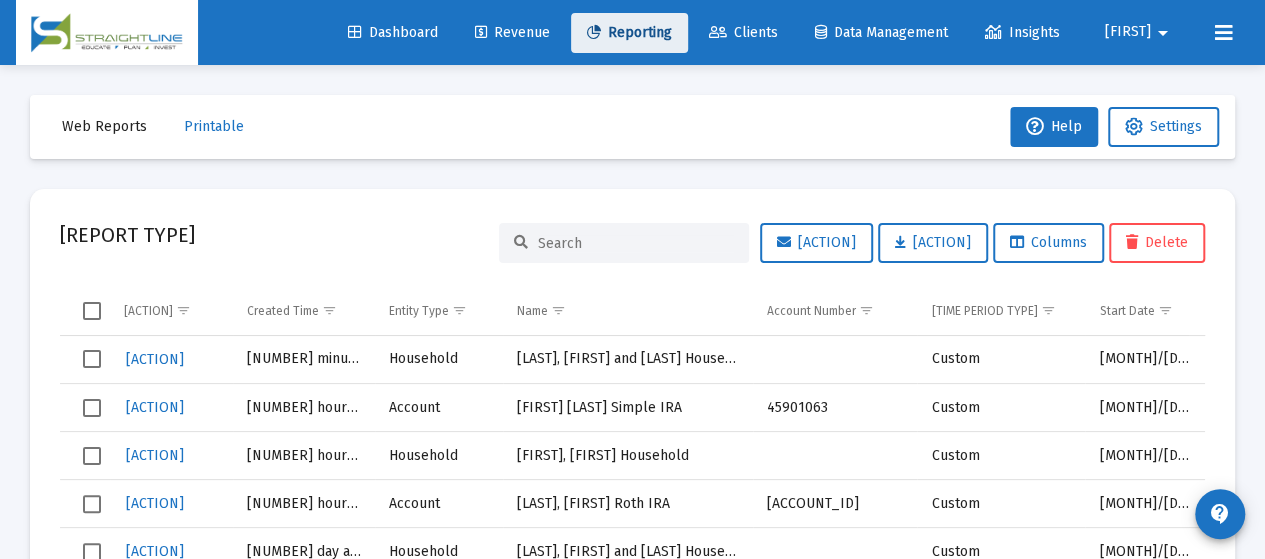 click on "Reporting" at bounding box center [629, 32] 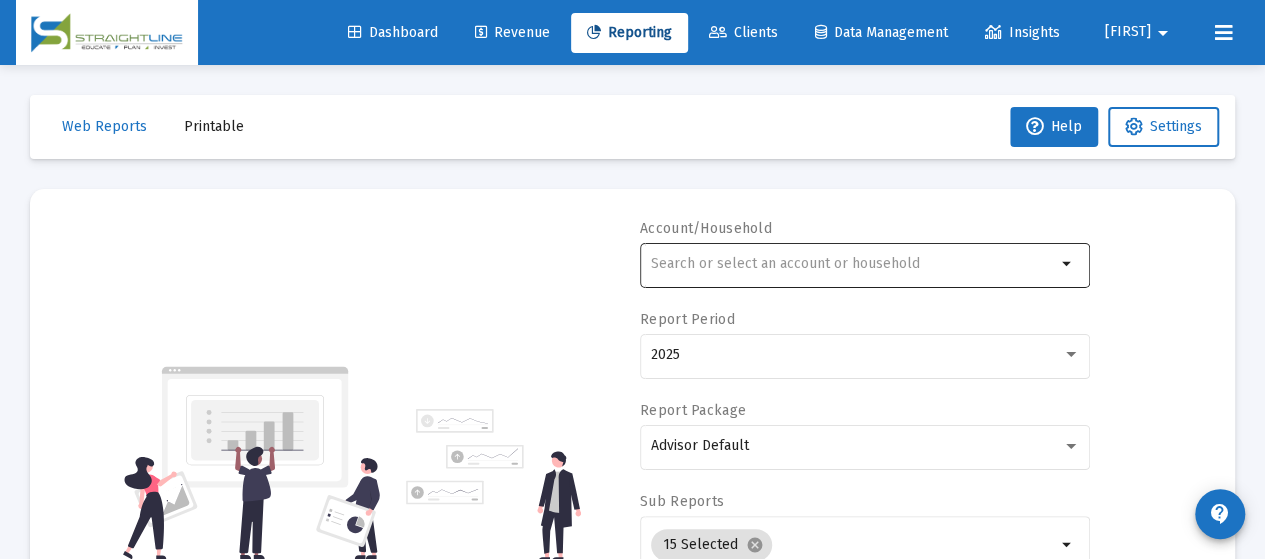 click at bounding box center [853, 264] 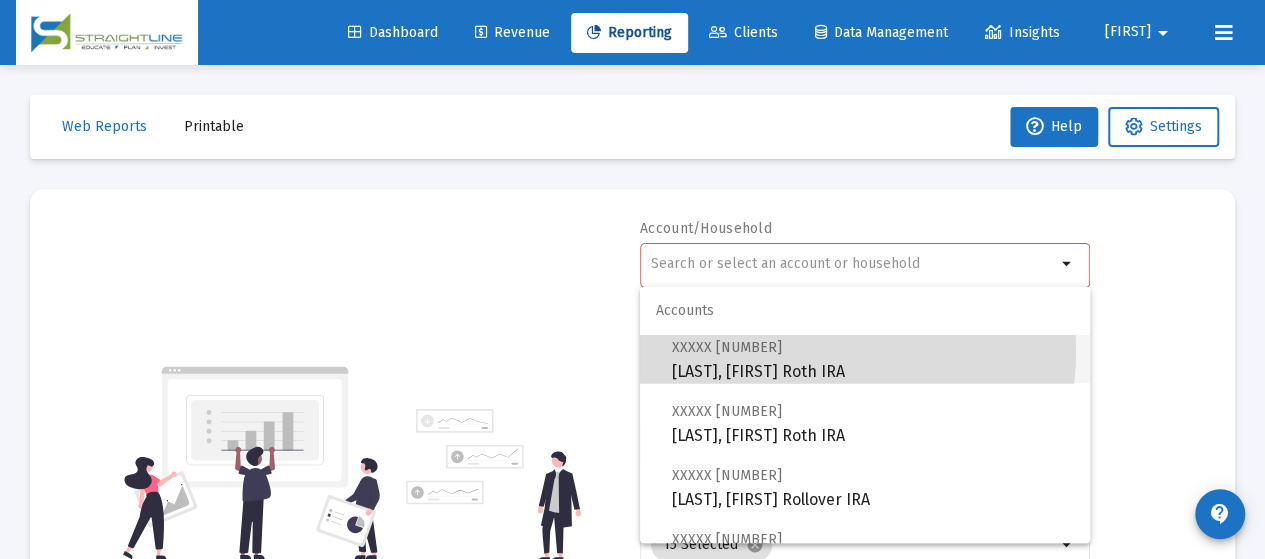 click on "XXXXX 860 [LAST], [FIRST] Roth IRA" at bounding box center (873, 359) 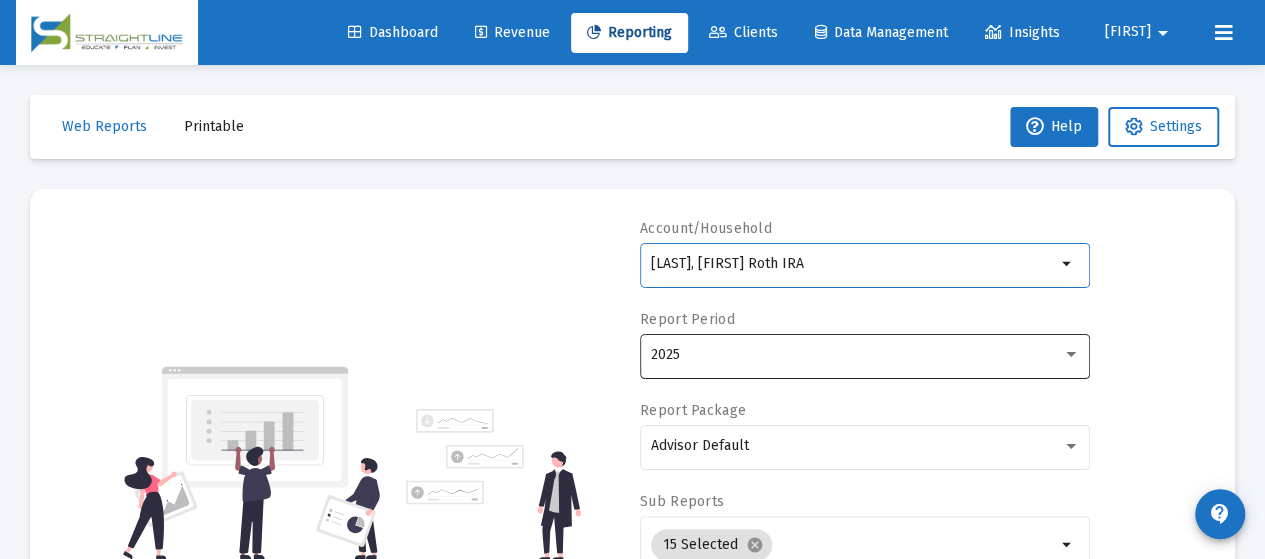 scroll, scrollTop: 100, scrollLeft: 0, axis: vertical 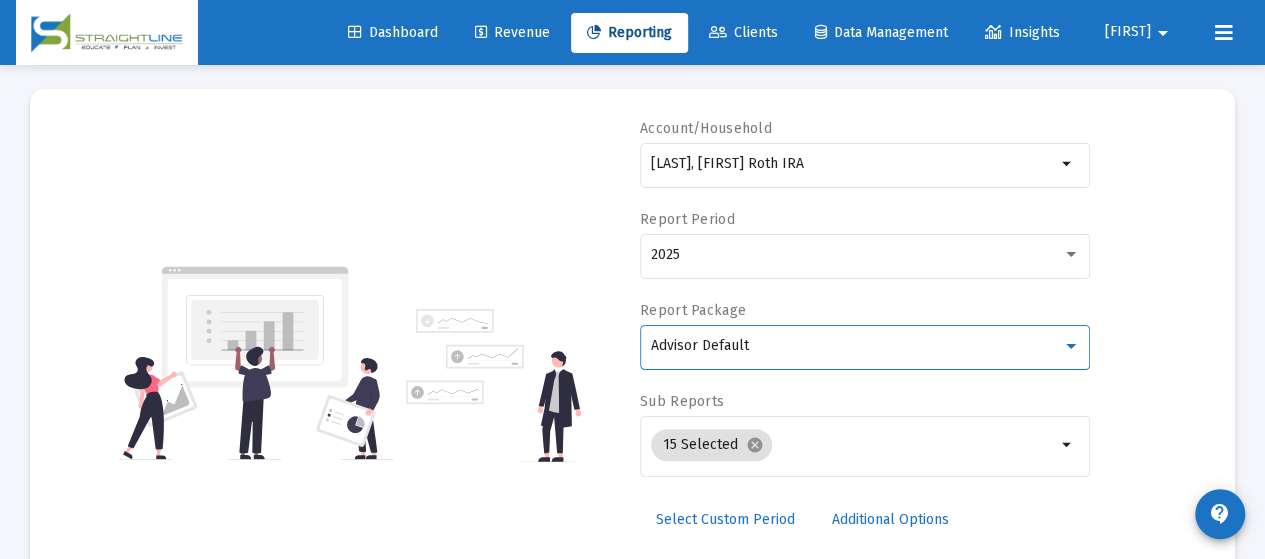 click on "Advisor Default" at bounding box center (700, 345) 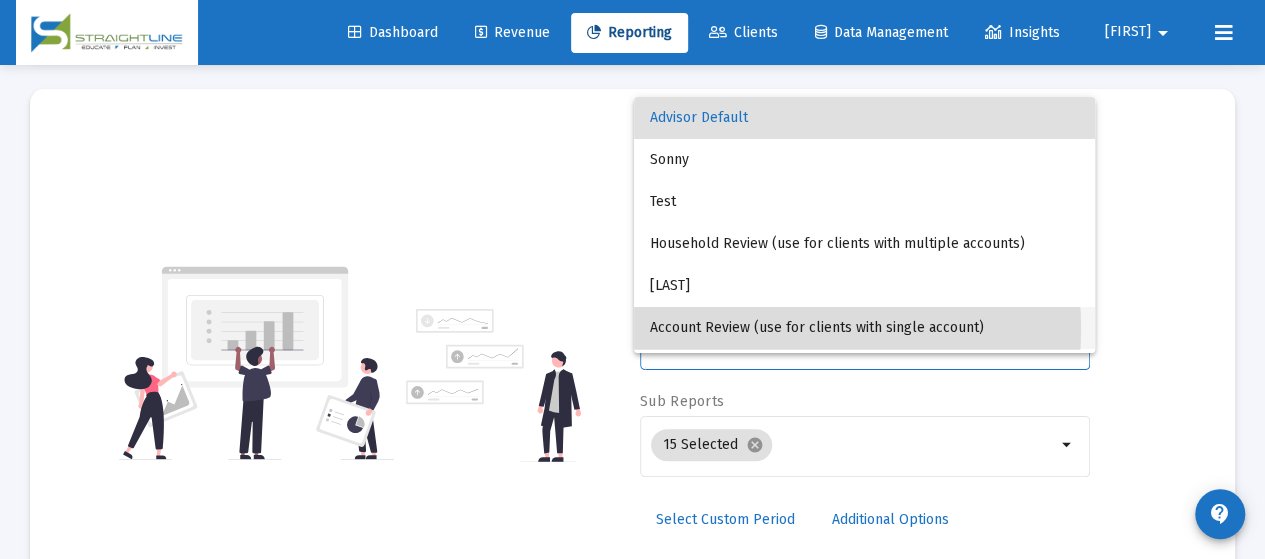 click on "Account Review (use for clients with single account)" at bounding box center [864, 328] 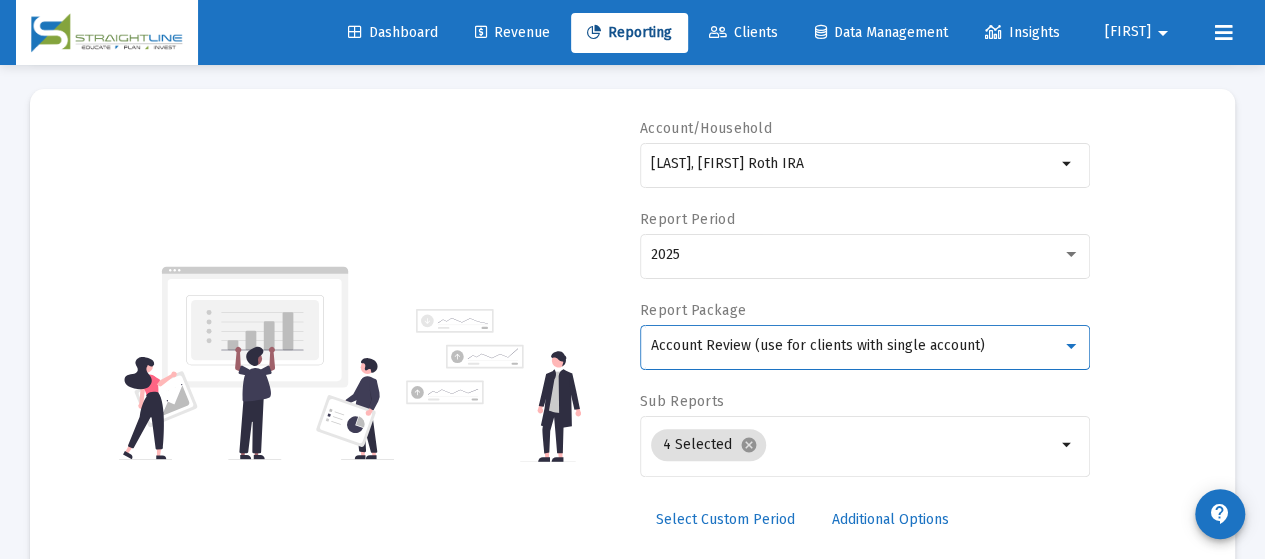 click on "Account Review (use for clients with single account)" at bounding box center (818, 345) 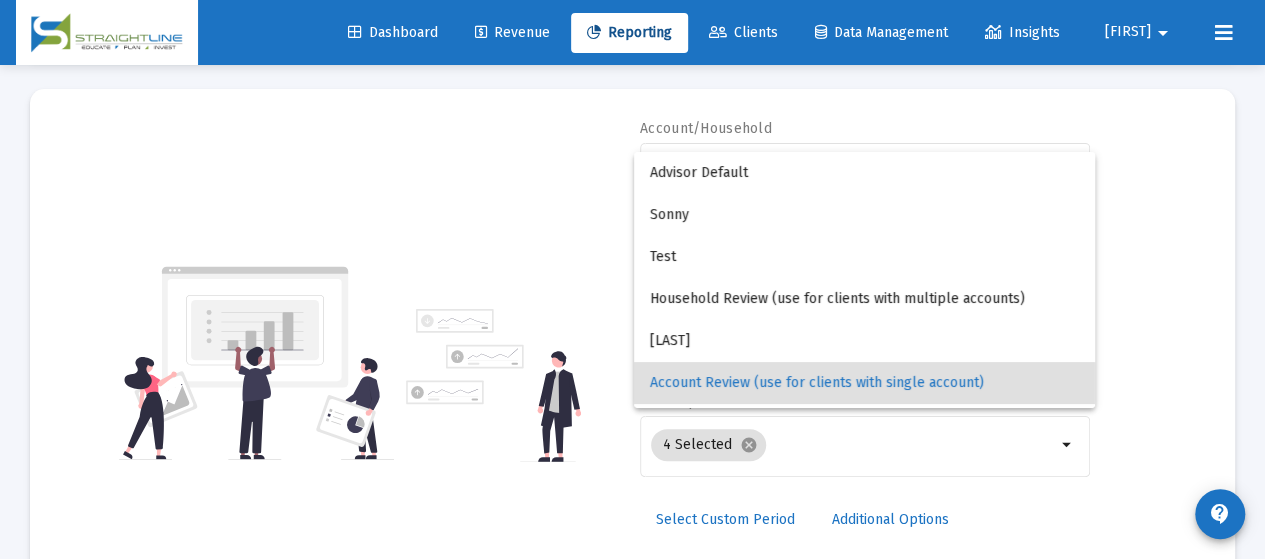 scroll, scrollTop: 38, scrollLeft: 0, axis: vertical 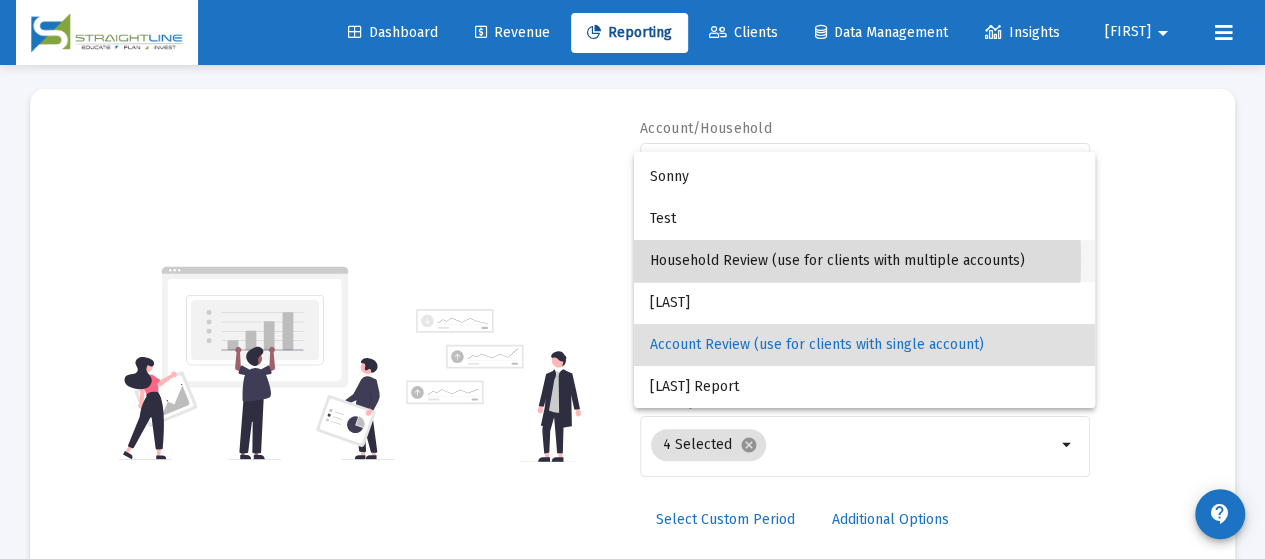click on "Household Review (use for clients with multiple accounts)" at bounding box center (864, 261) 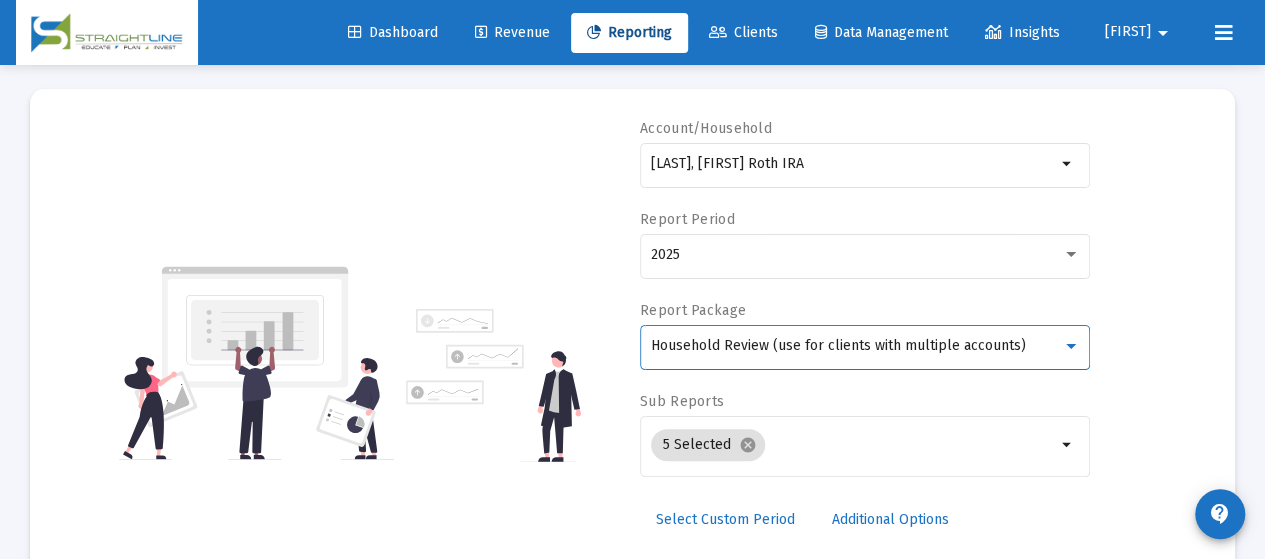 click on "Household Review (use for clients with multiple accounts)" at bounding box center [838, 345] 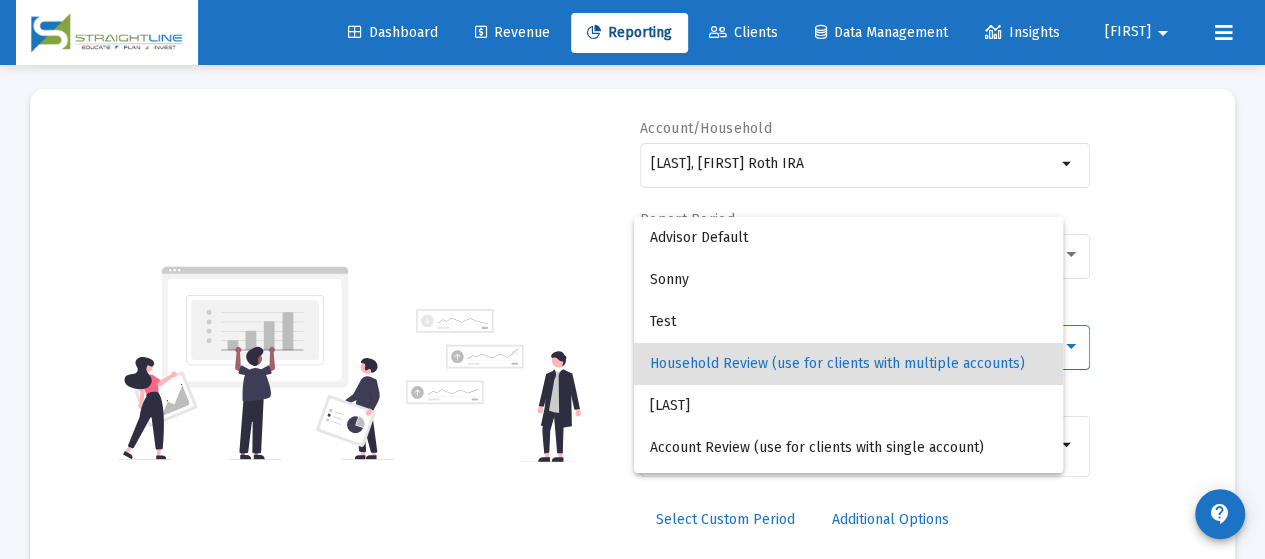 scroll, scrollTop: 19, scrollLeft: 0, axis: vertical 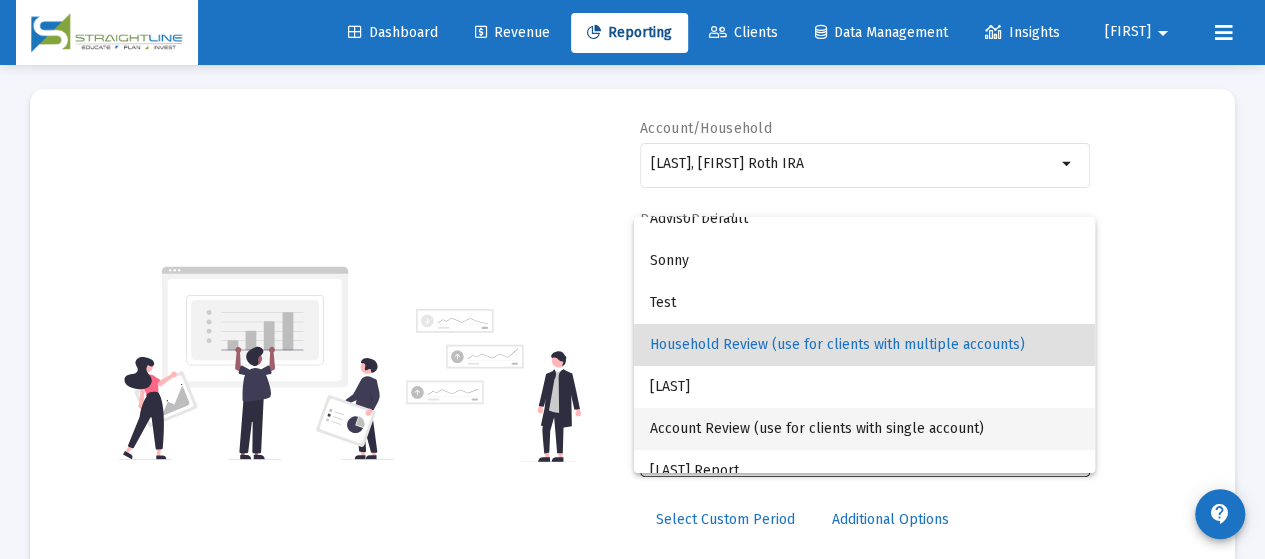 click on "Account Review (use for clients with single account)" at bounding box center [864, 429] 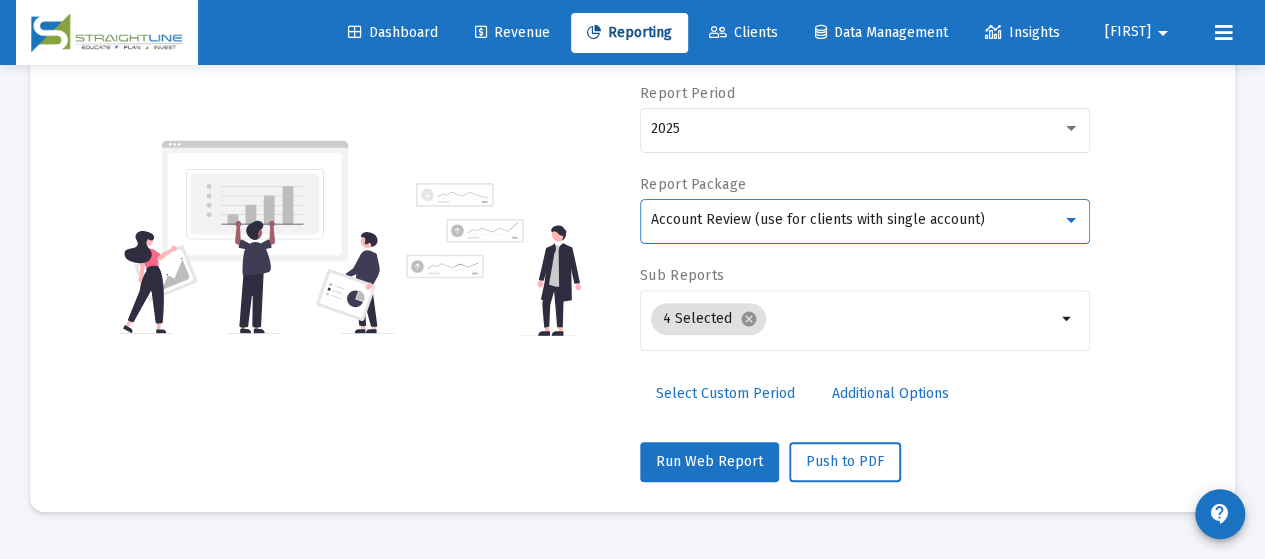 scroll, scrollTop: 300, scrollLeft: 0, axis: vertical 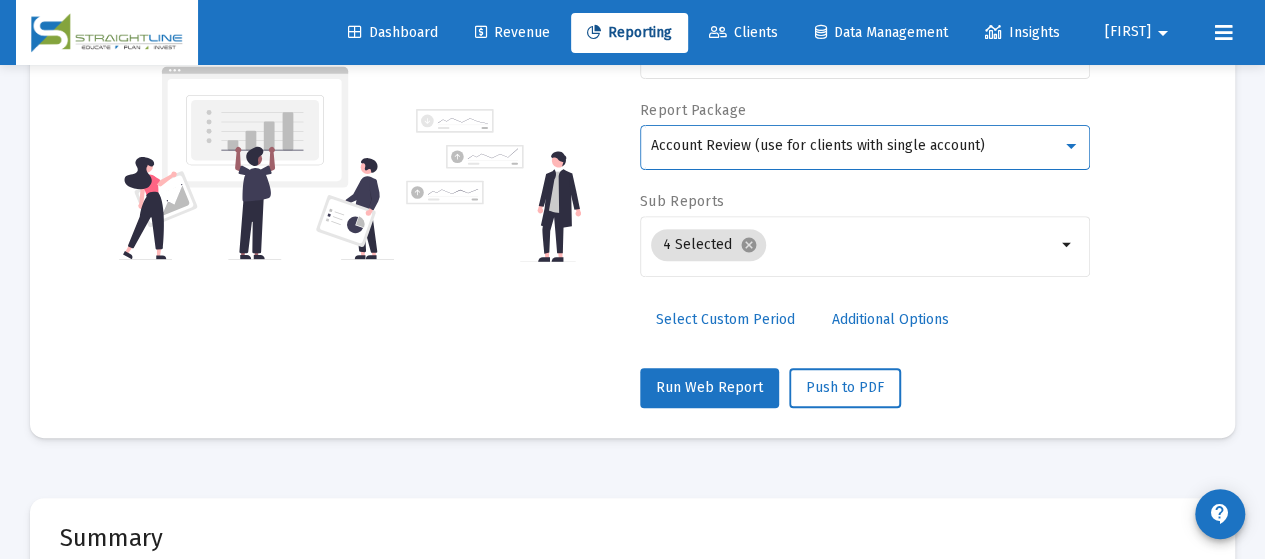 click on "Select Custom Period" at bounding box center (725, 319) 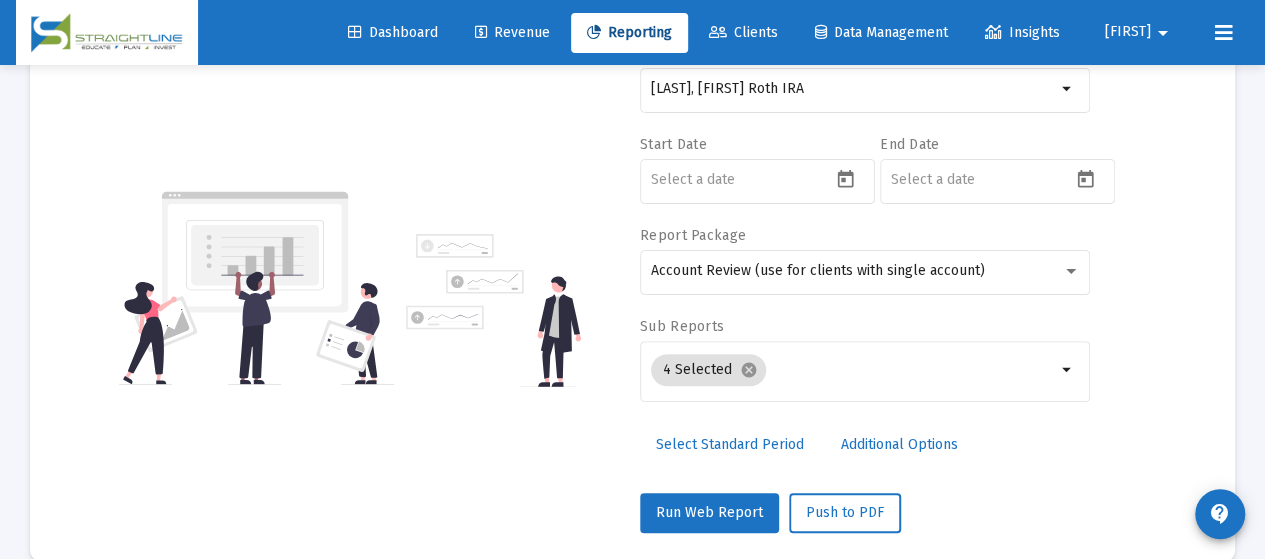 scroll, scrollTop: 100, scrollLeft: 0, axis: vertical 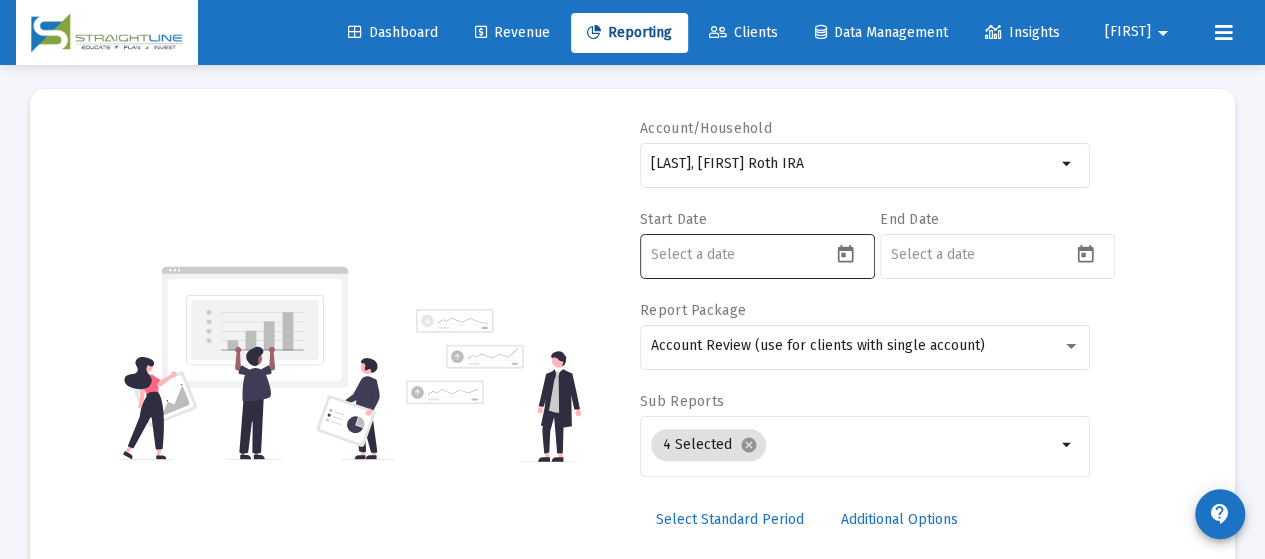click at bounding box center (741, 255) 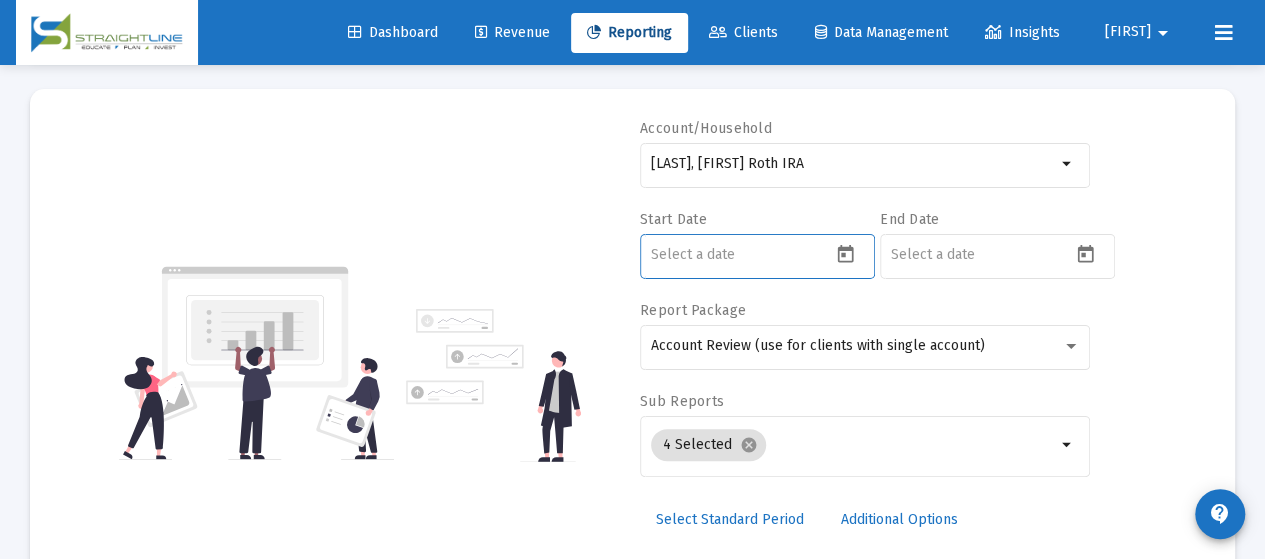 click at bounding box center (845, 254) 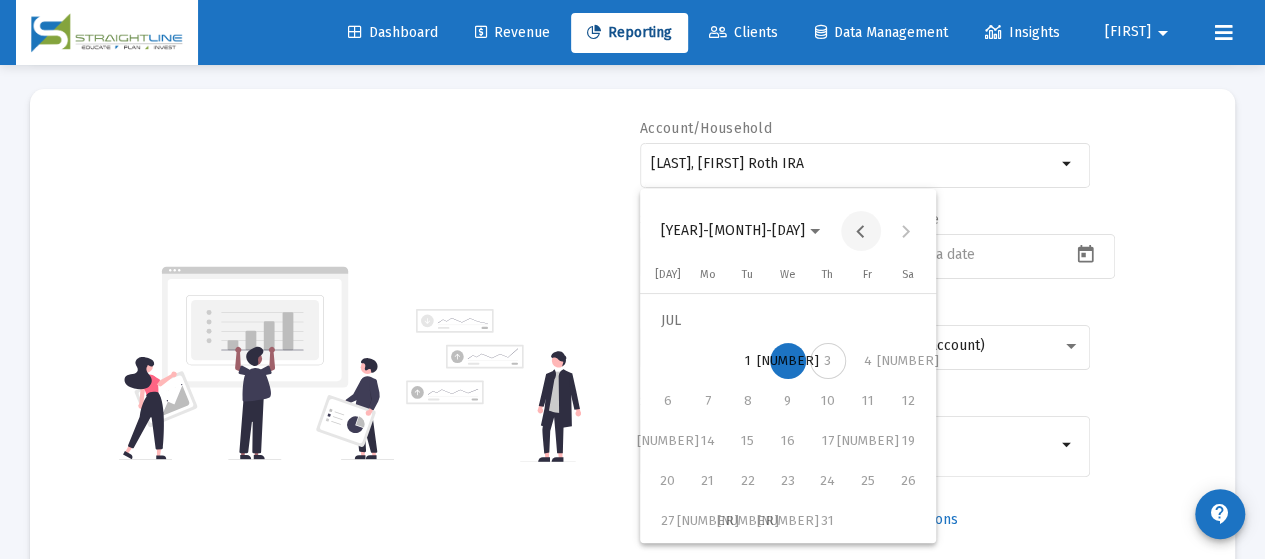 click at bounding box center [861, 231] 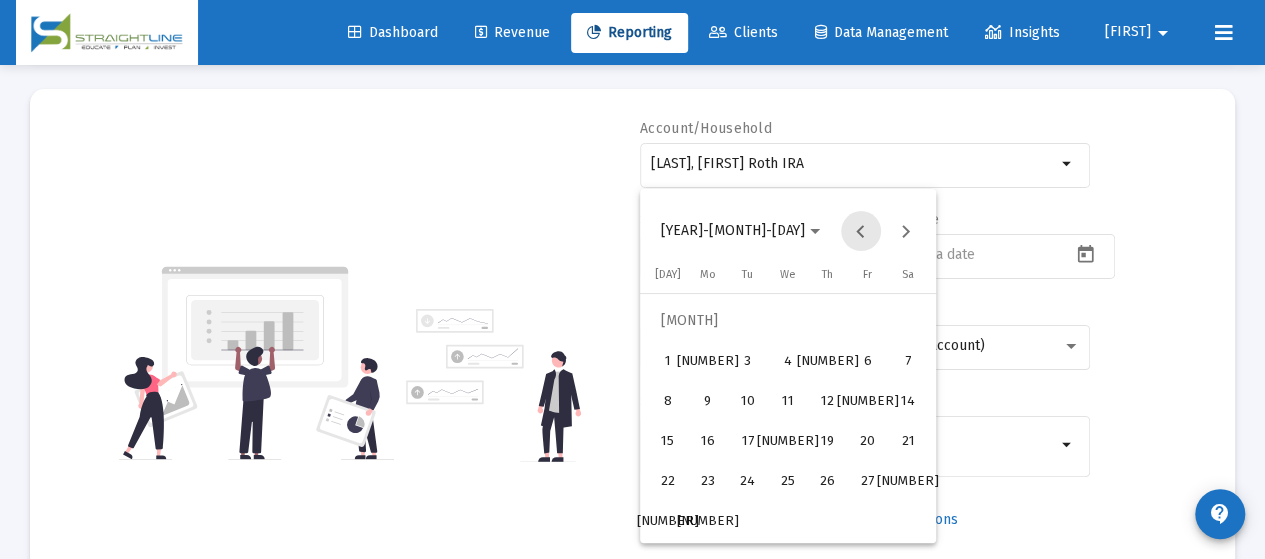 click at bounding box center (861, 231) 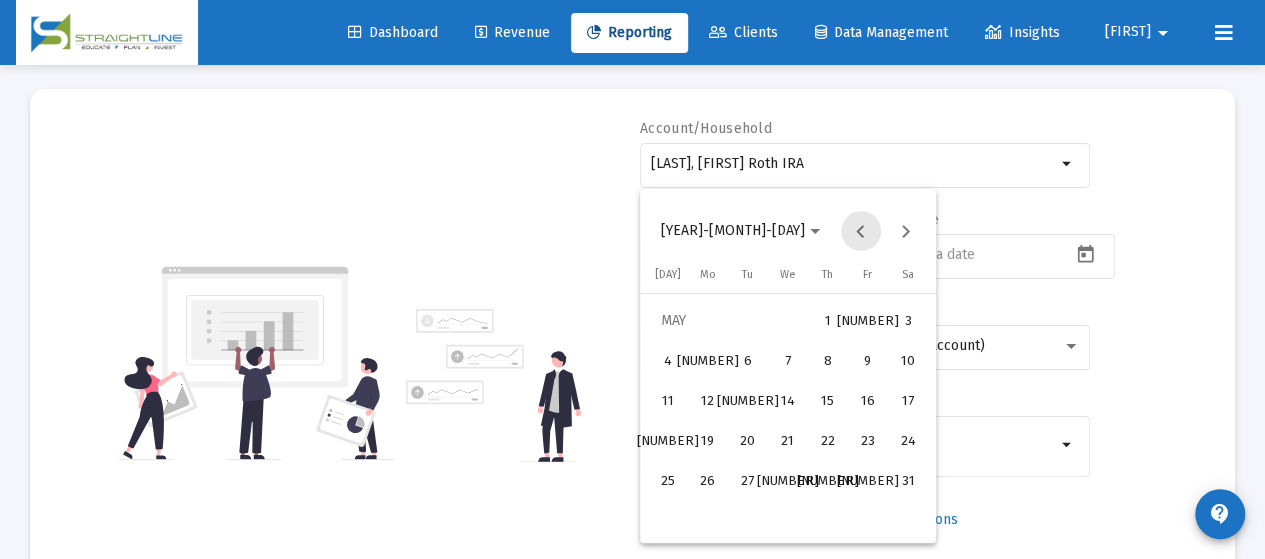 click at bounding box center (861, 231) 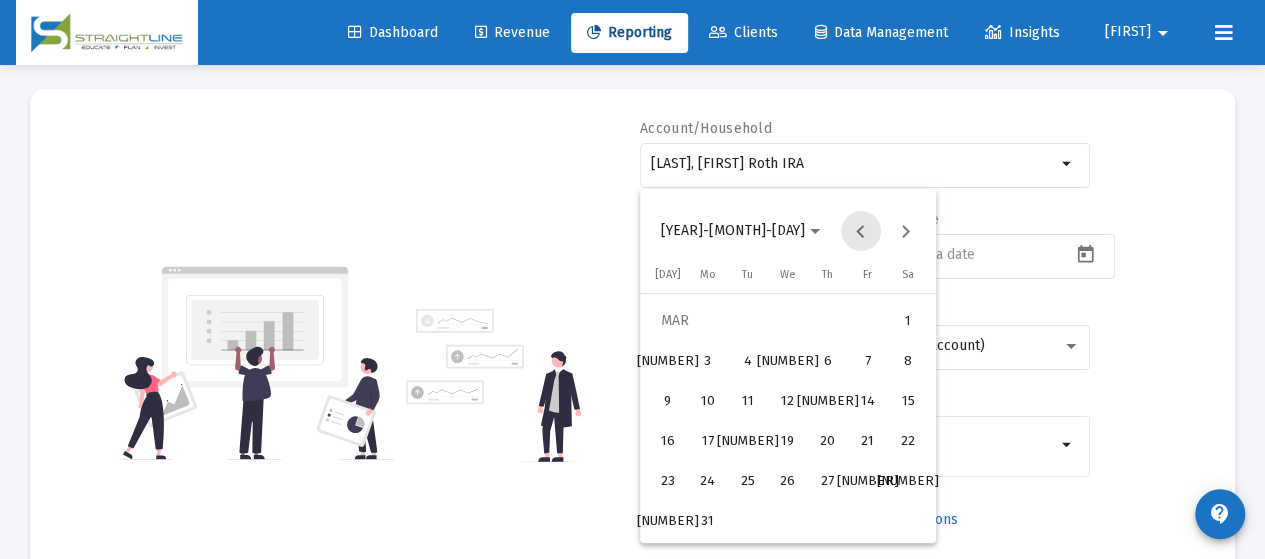 click at bounding box center (861, 231) 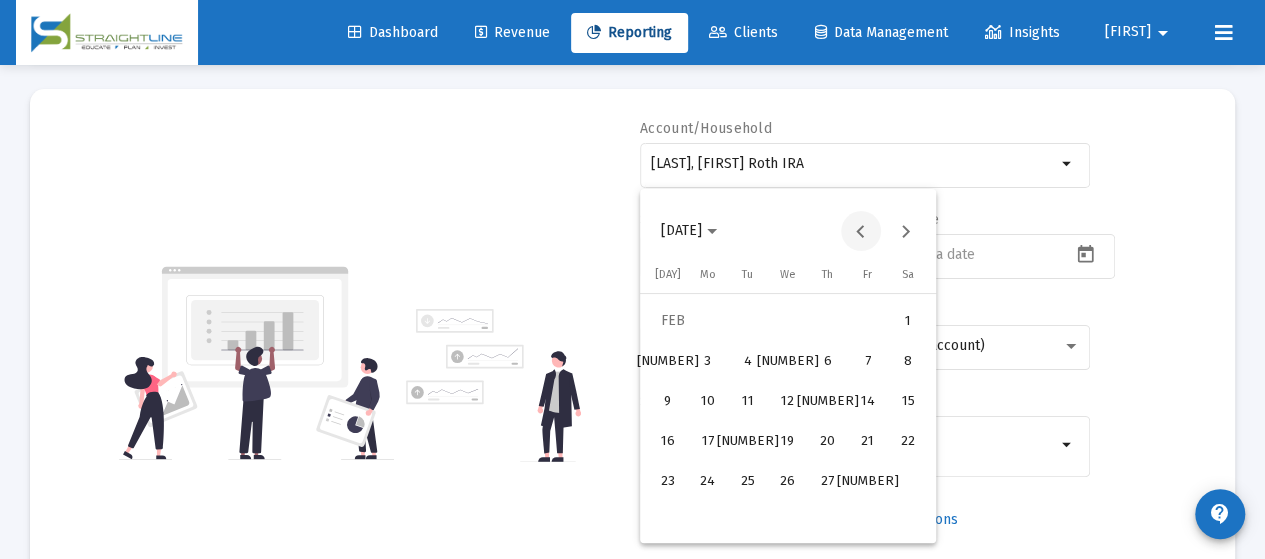 click at bounding box center [861, 231] 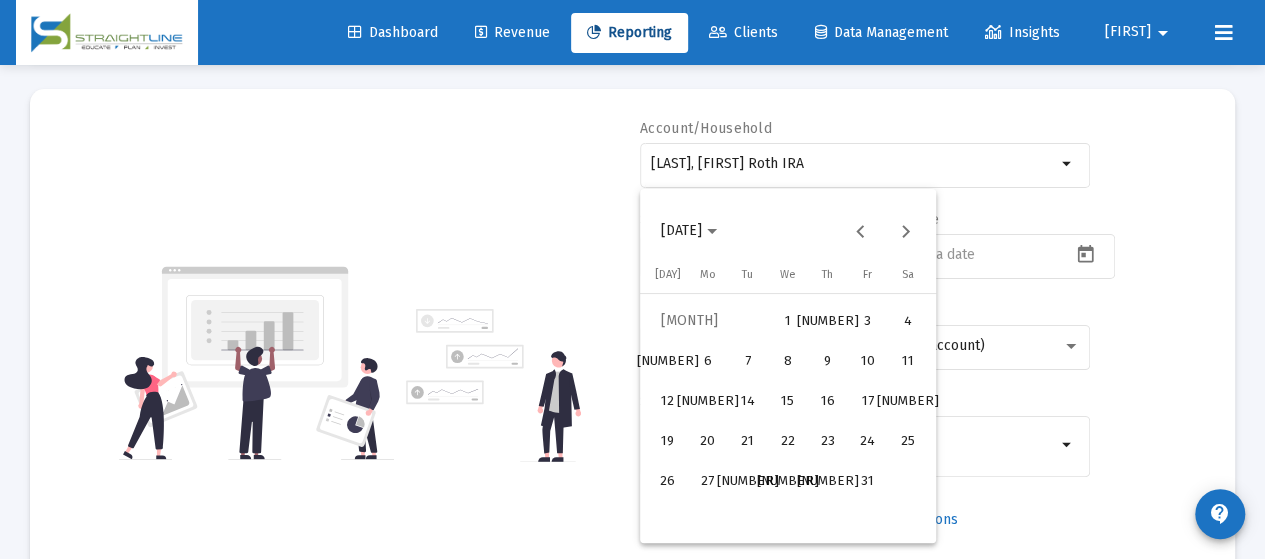 click on "1" at bounding box center (788, 321) 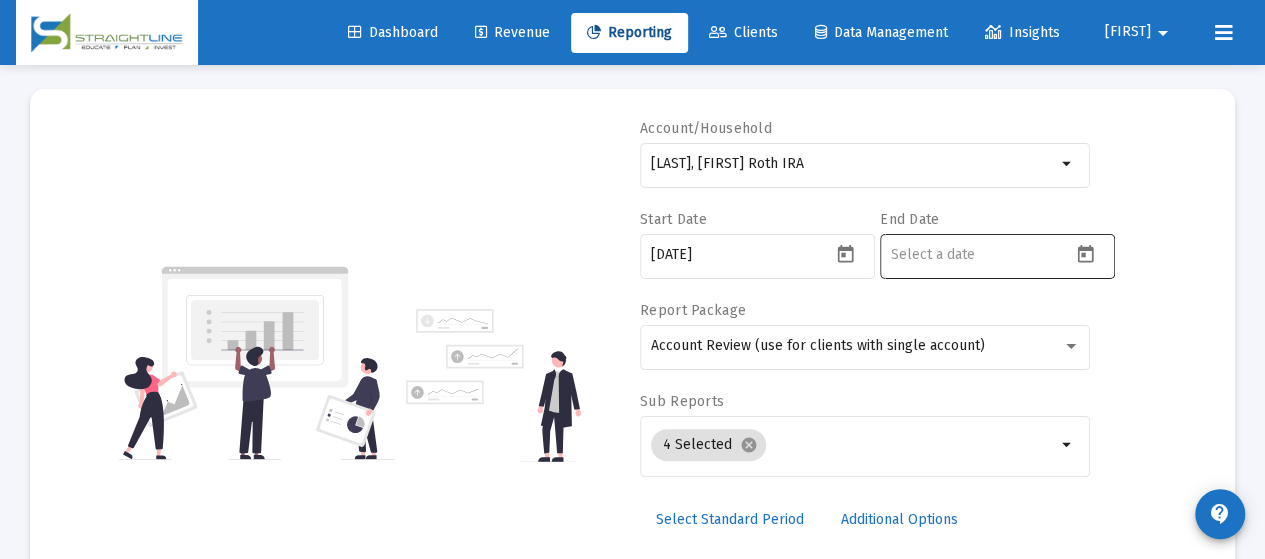 click at bounding box center [981, 254] 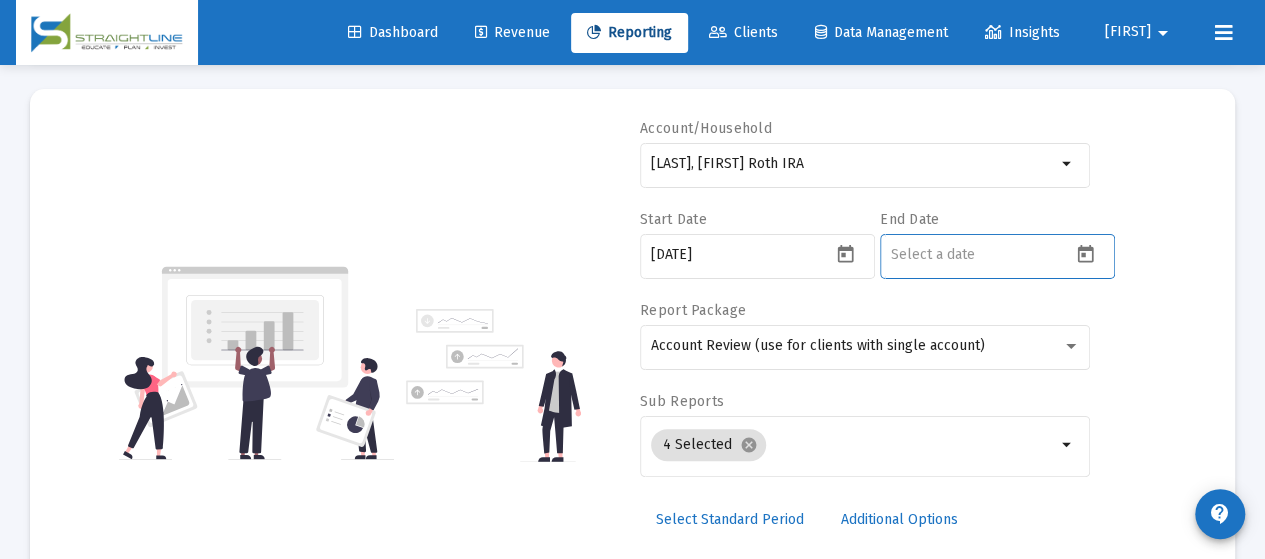 click at bounding box center (1085, 254) 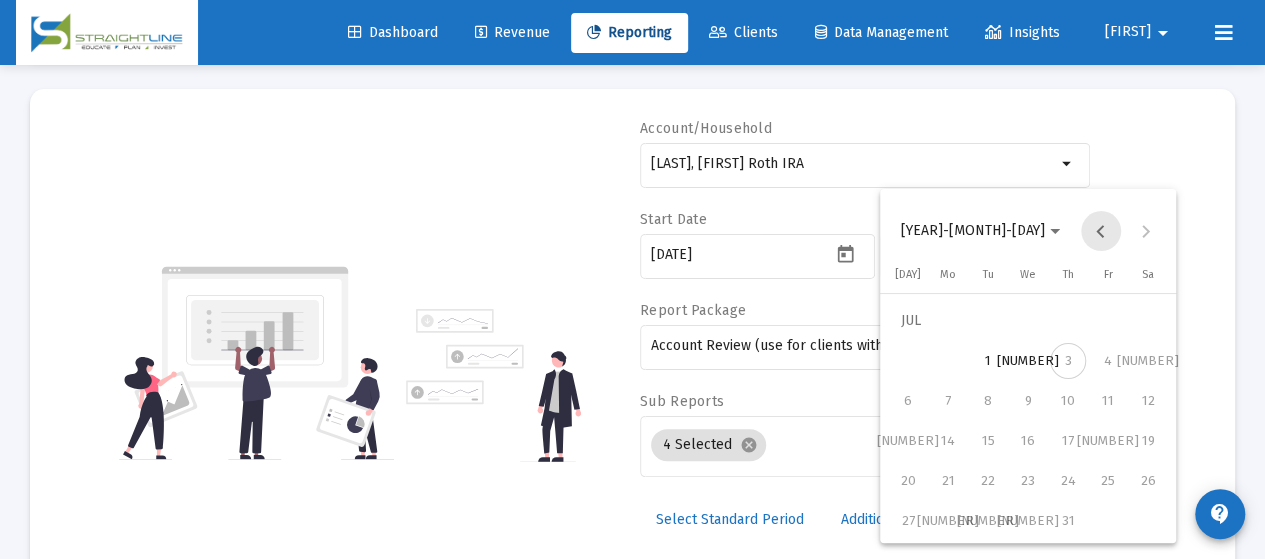 click at bounding box center (1101, 231) 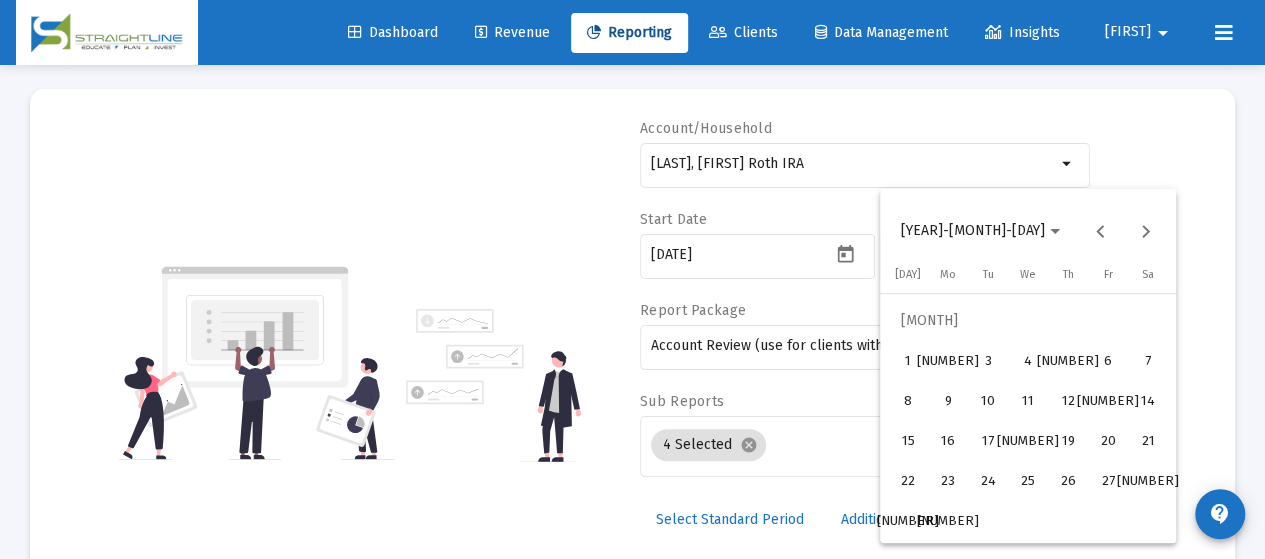 click on "[NUMBER]" at bounding box center (948, 521) 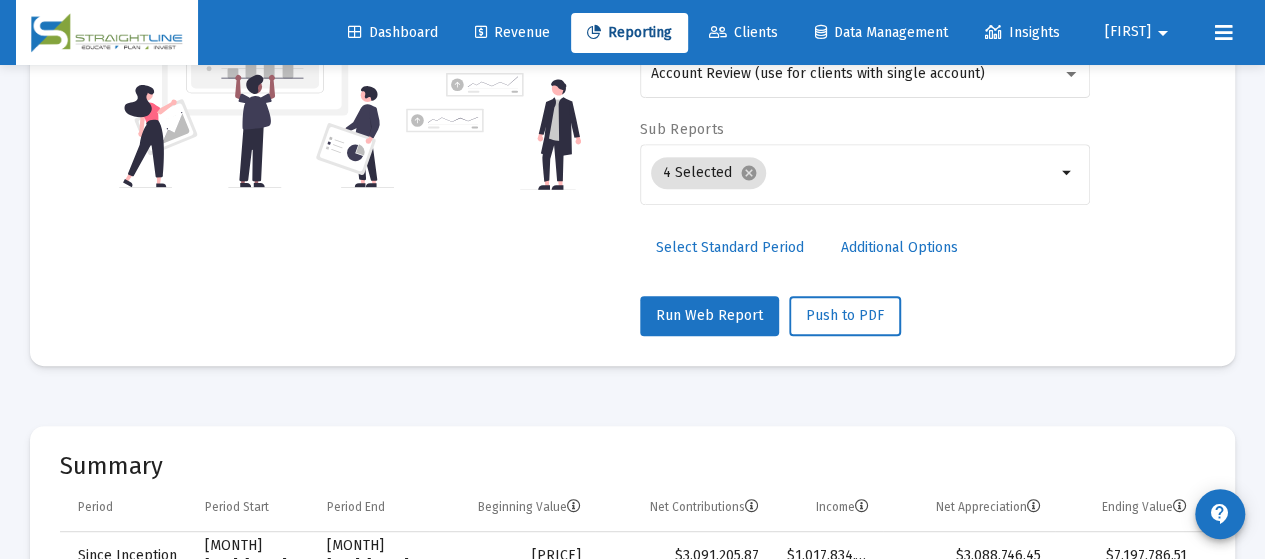 scroll, scrollTop: 400, scrollLeft: 0, axis: vertical 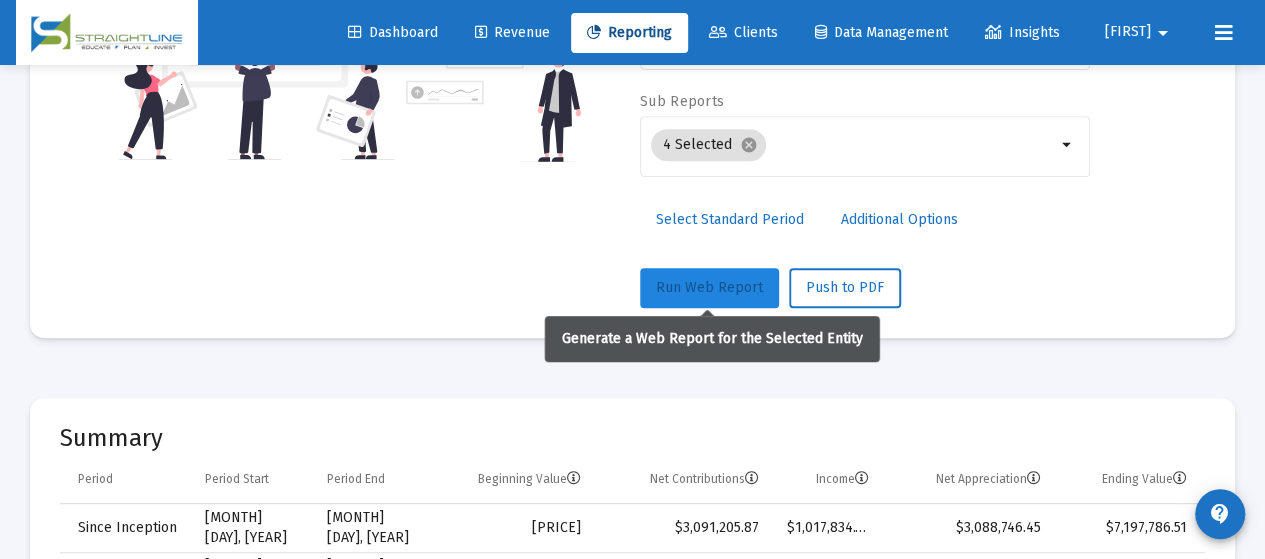 click on "Run Web Report" at bounding box center [709, 287] 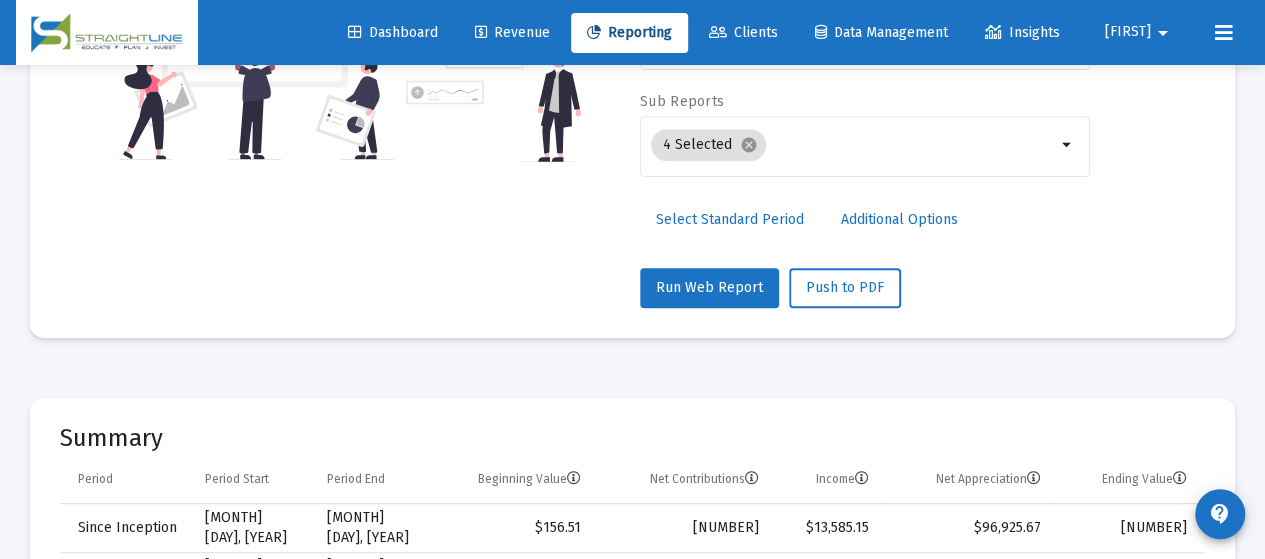 scroll, scrollTop: 500, scrollLeft: 0, axis: vertical 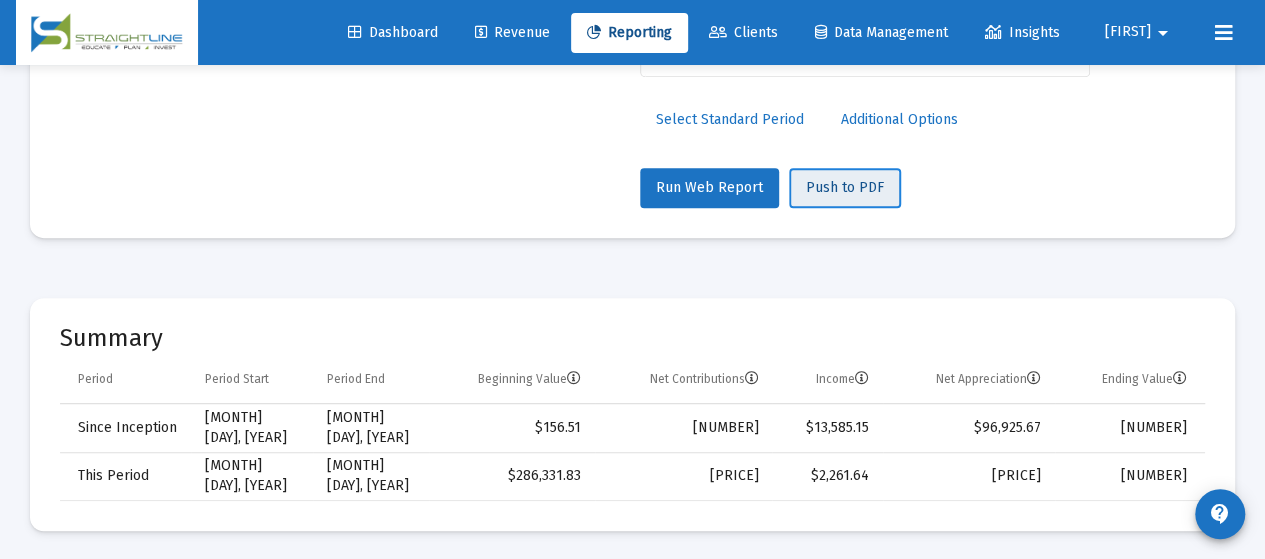 click on "Push to PDF" at bounding box center (845, 187) 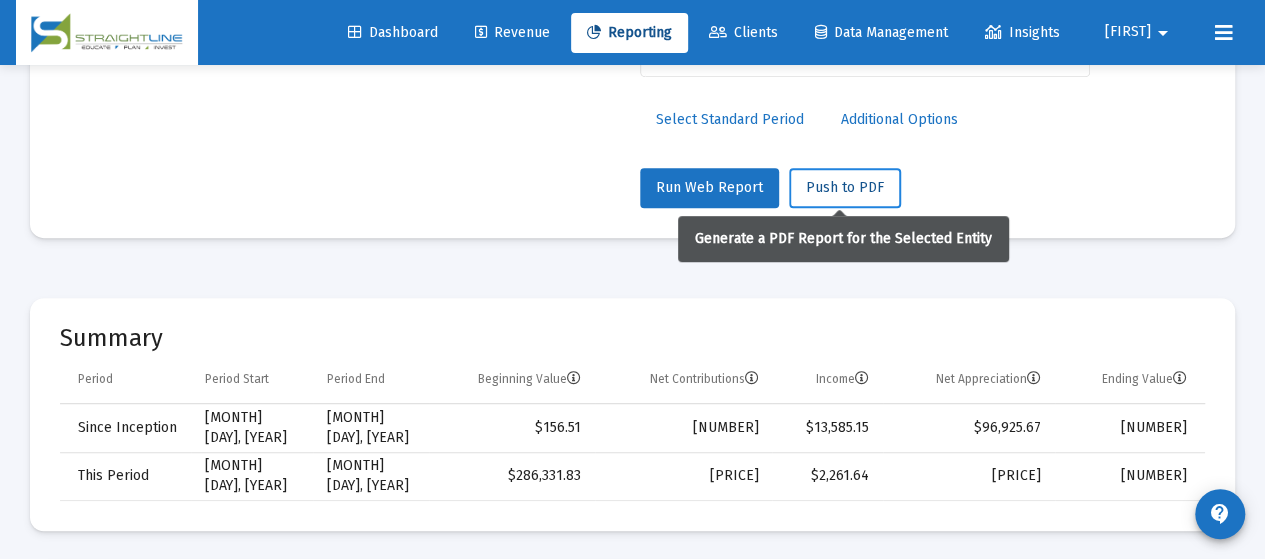 click on "Push to PDF" at bounding box center (845, 187) 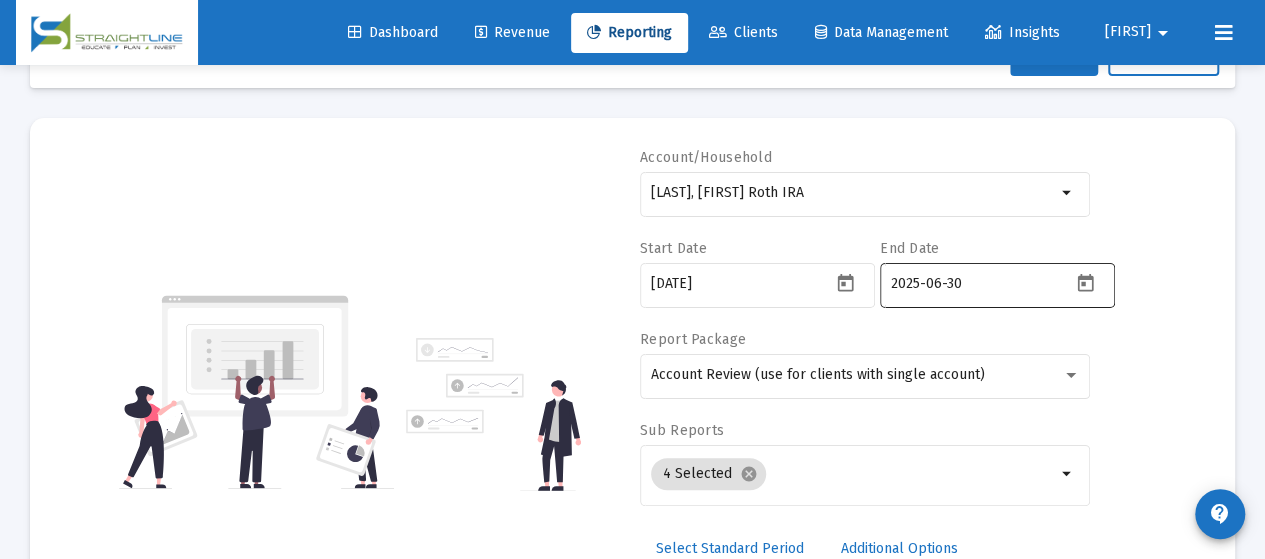 scroll, scrollTop: 100, scrollLeft: 0, axis: vertical 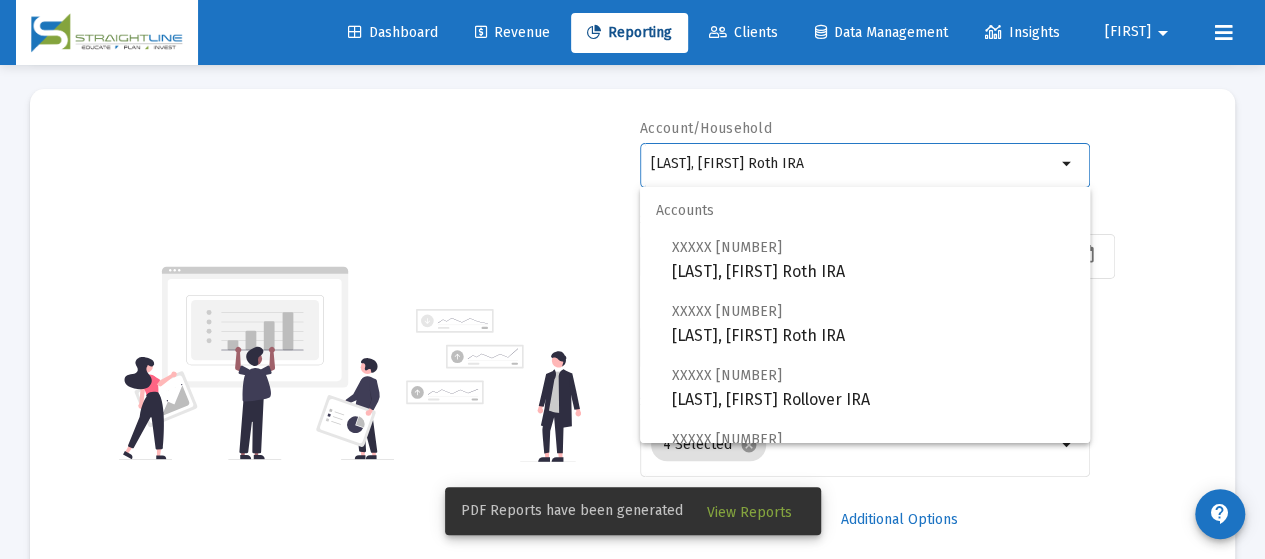 click on "[LAST], [FIRST] Roth IRA" at bounding box center [853, 164] 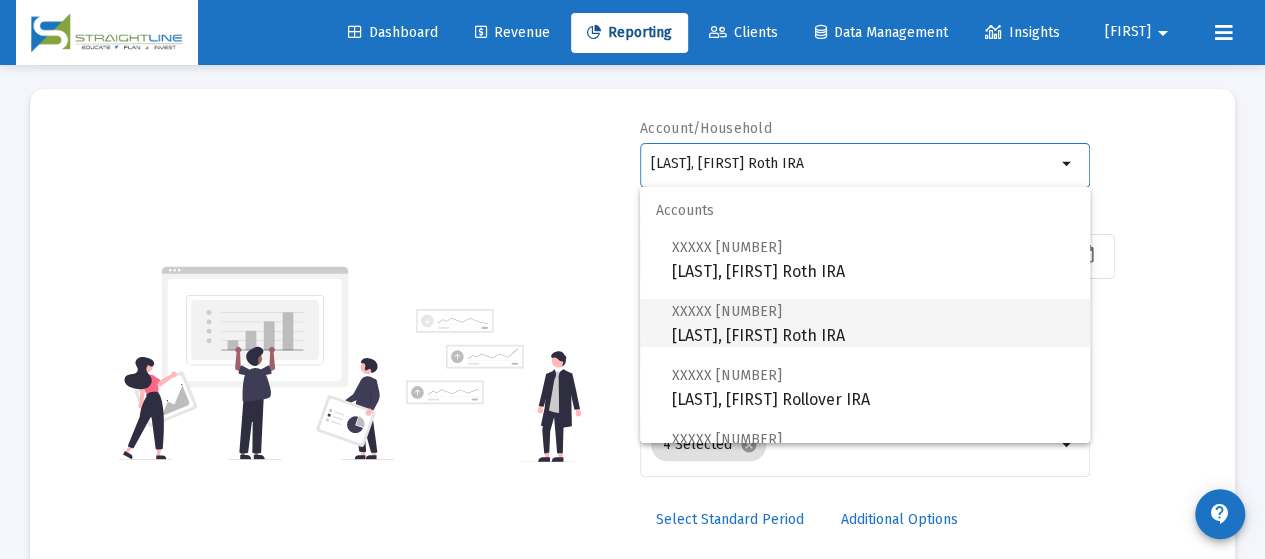 click on "XXXXX 363 [LAST], [FIRST] Roth IRA" at bounding box center (873, 323) 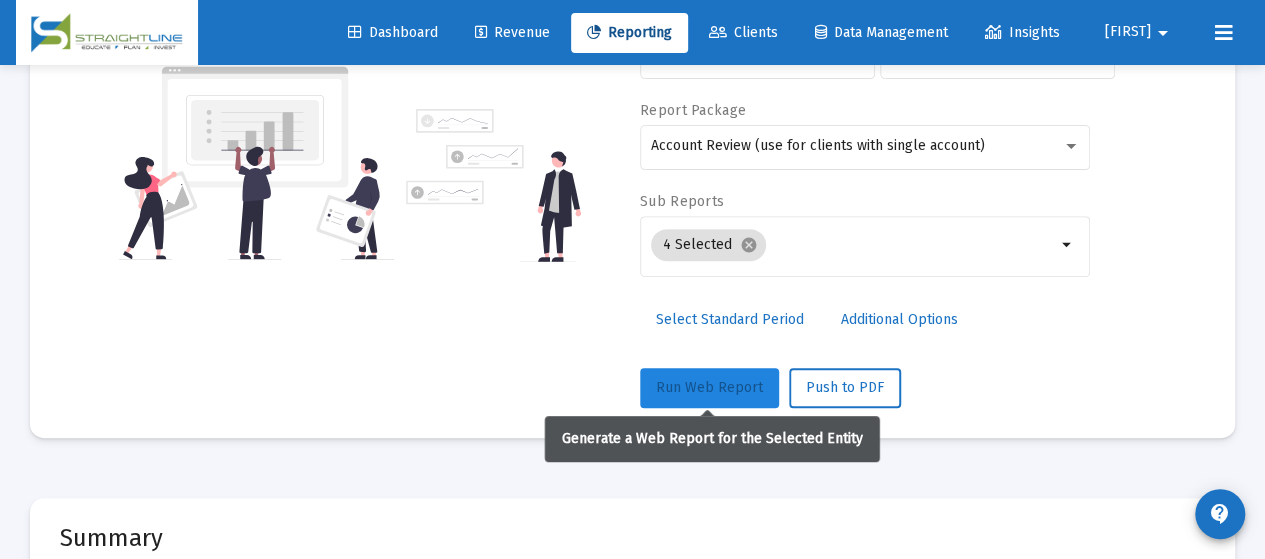 click on "Run Web Report" at bounding box center [709, 388] 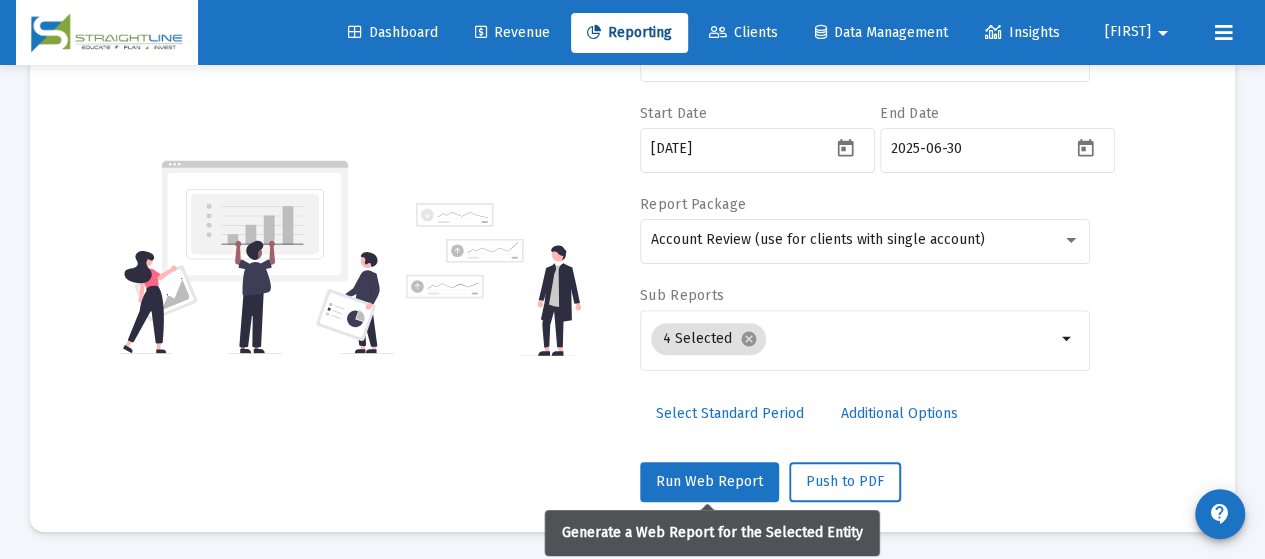 scroll, scrollTop: 300, scrollLeft: 0, axis: vertical 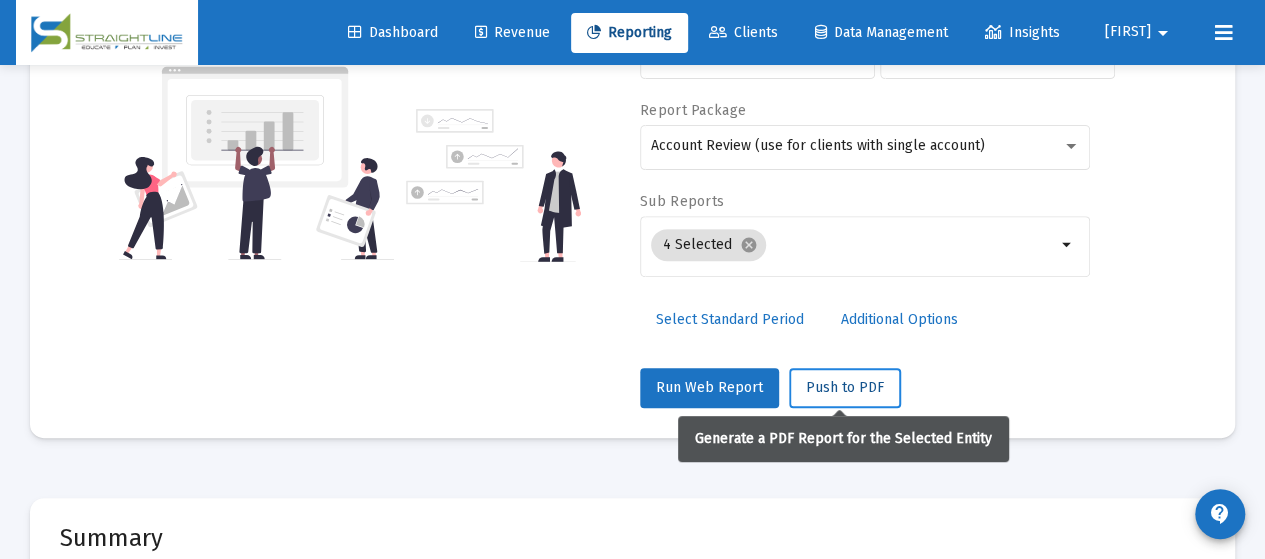 click on "Push to PDF" at bounding box center [845, 387] 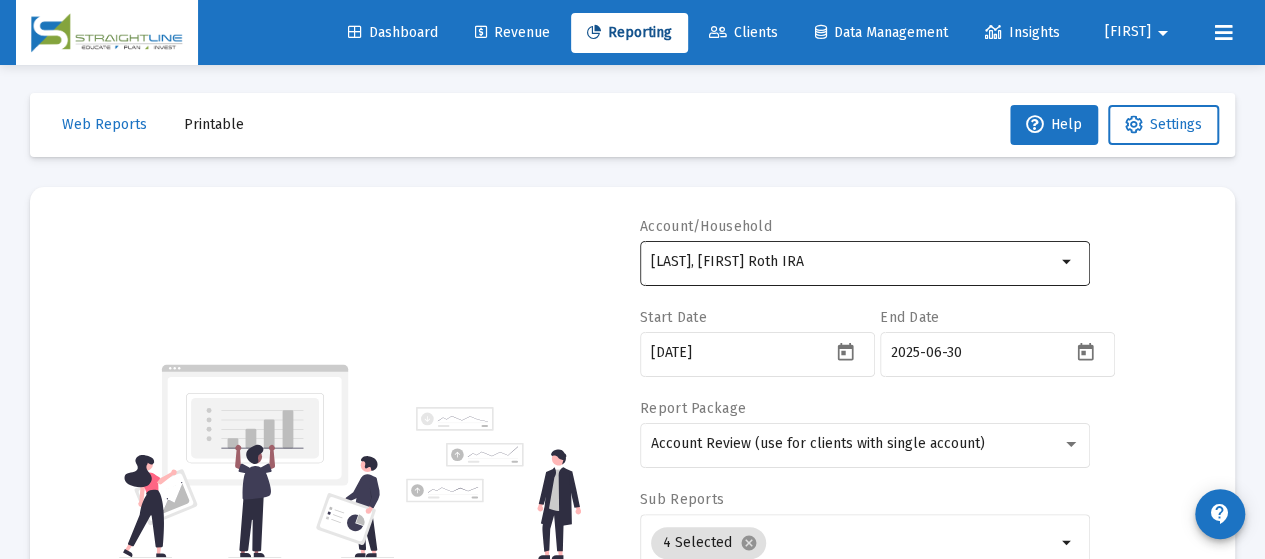 scroll, scrollTop: 0, scrollLeft: 0, axis: both 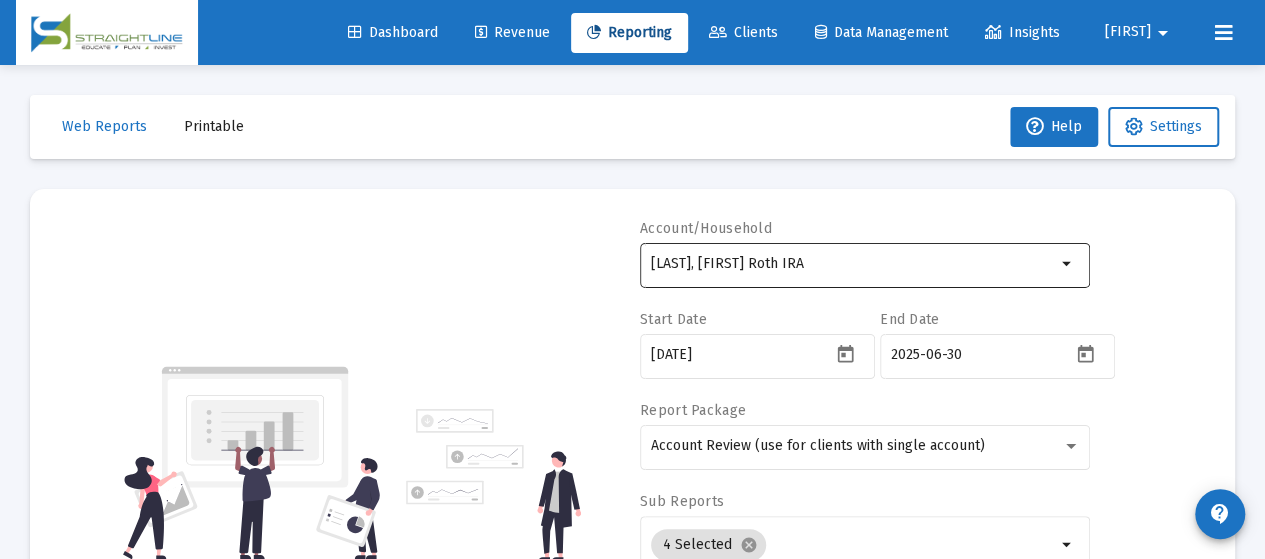 click on "[LAST], [FIRST] Roth IRA" at bounding box center [853, 263] 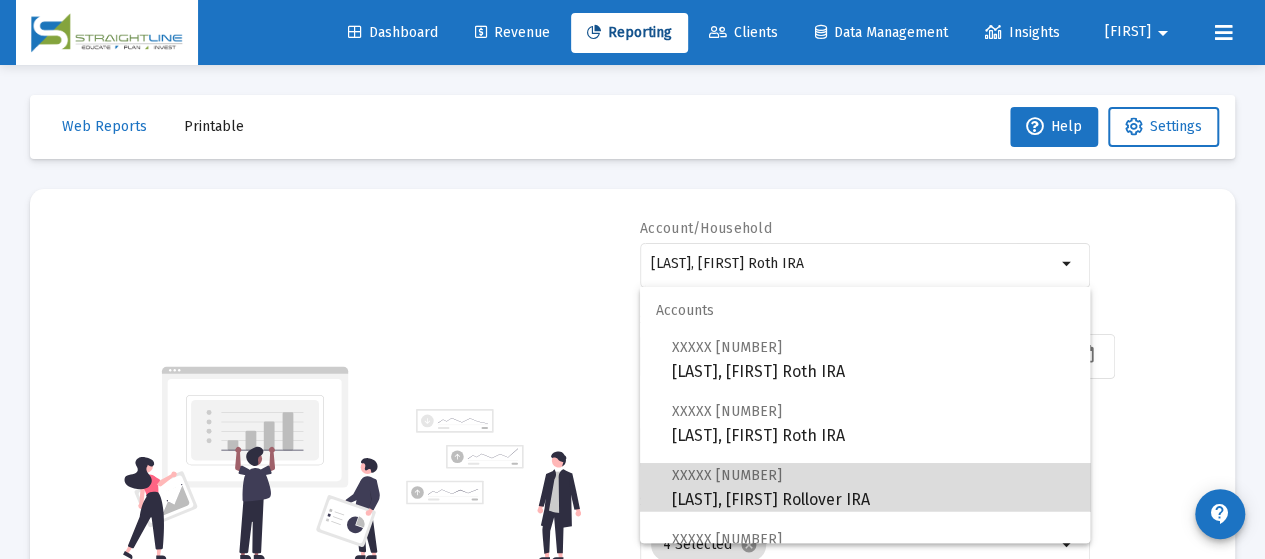 drag, startPoint x: 918, startPoint y: 471, endPoint x: 930, endPoint y: 475, distance: 12.649111 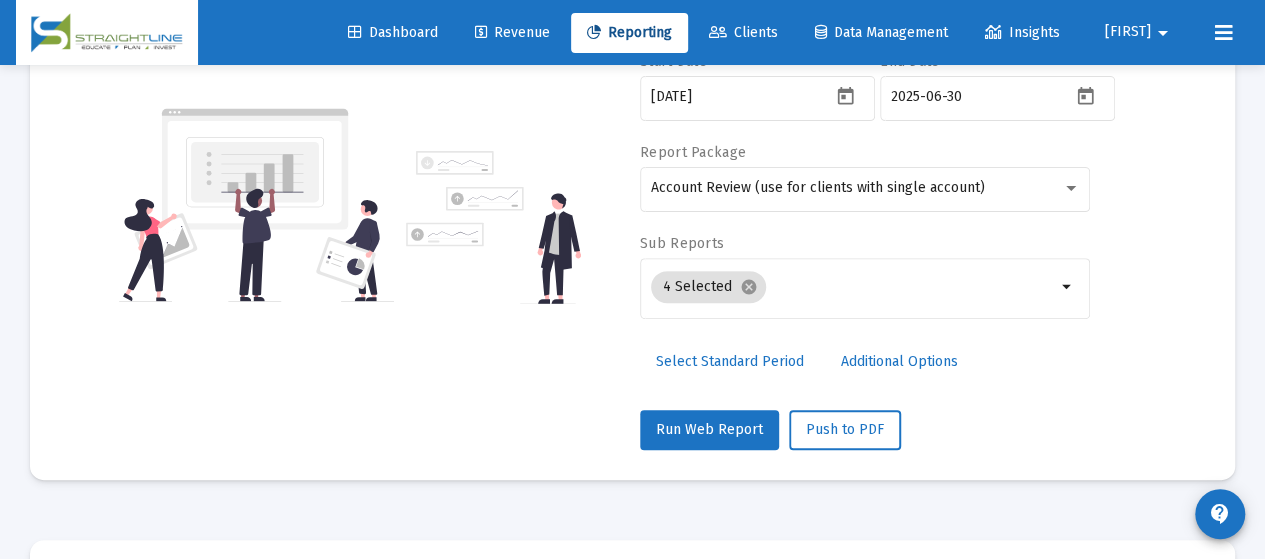 scroll, scrollTop: 300, scrollLeft: 0, axis: vertical 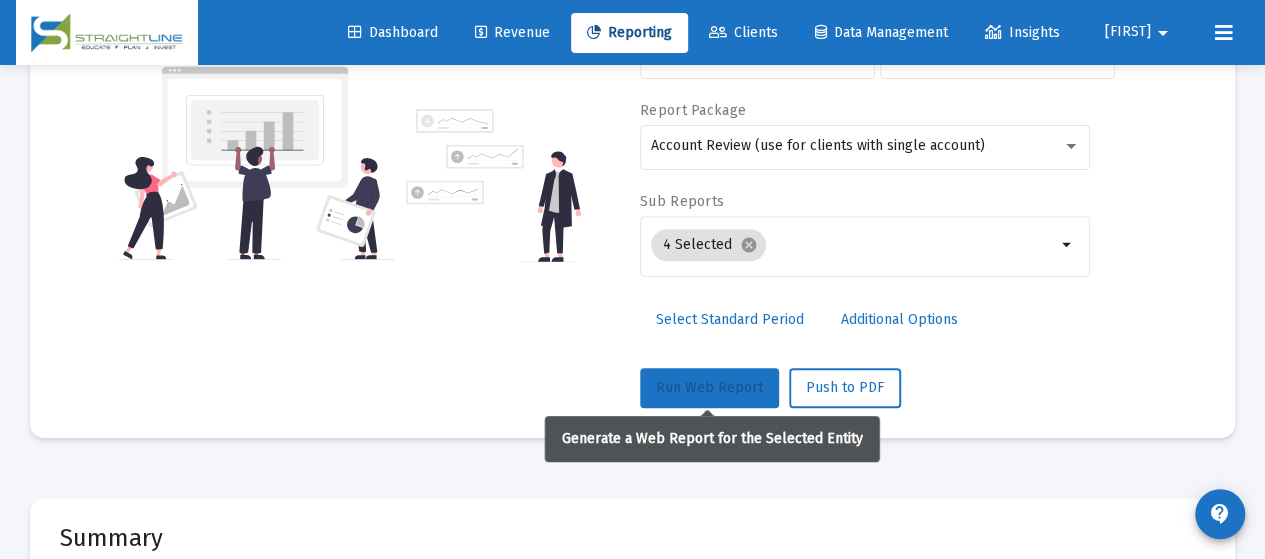 drag, startPoint x: 705, startPoint y: 396, endPoint x: 696, endPoint y: 391, distance: 10.29563 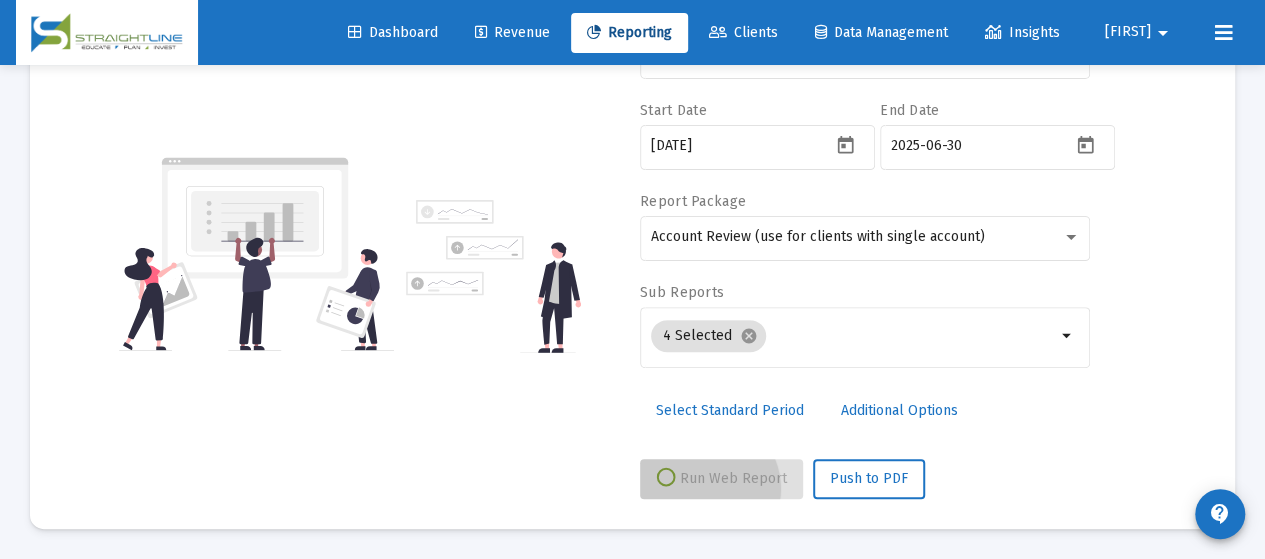 scroll, scrollTop: 206, scrollLeft: 0, axis: vertical 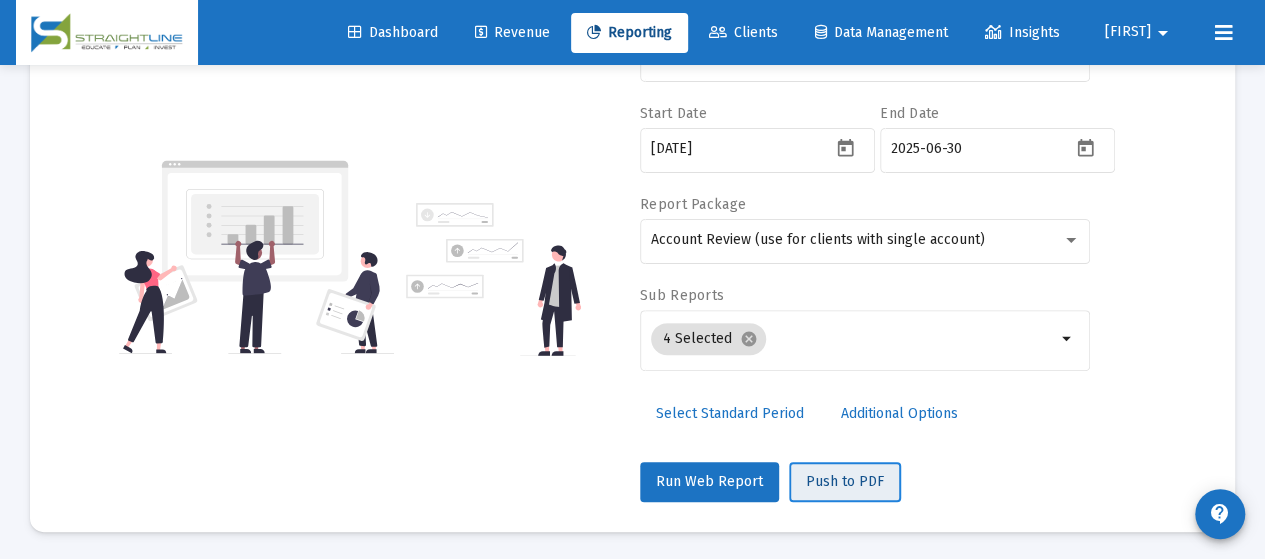 click on "Push to PDF" at bounding box center [845, 482] 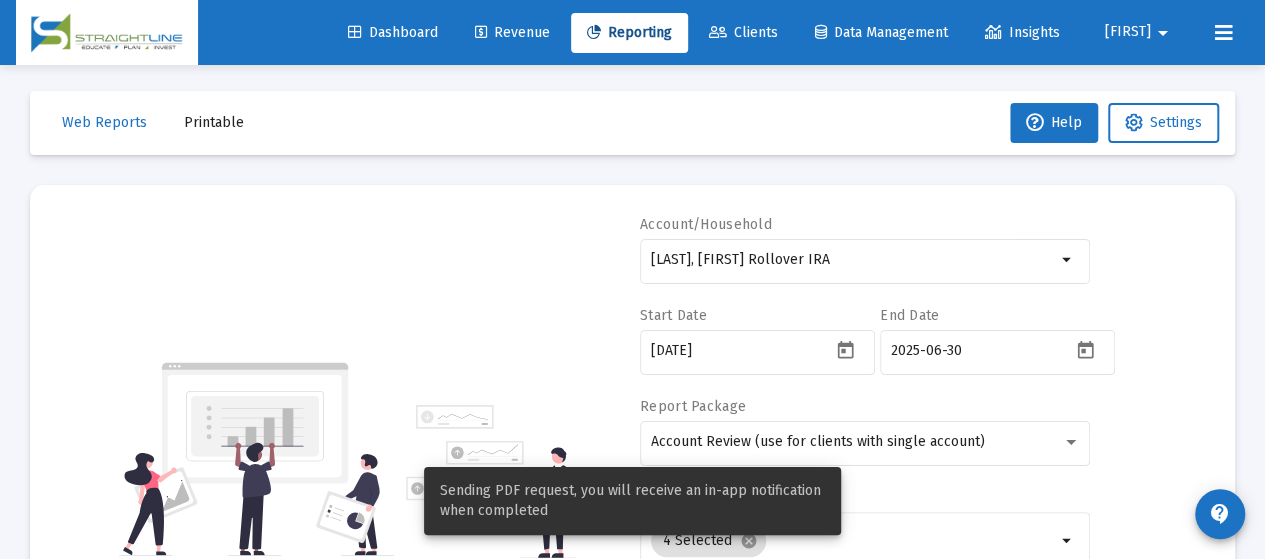 scroll, scrollTop: 0, scrollLeft: 0, axis: both 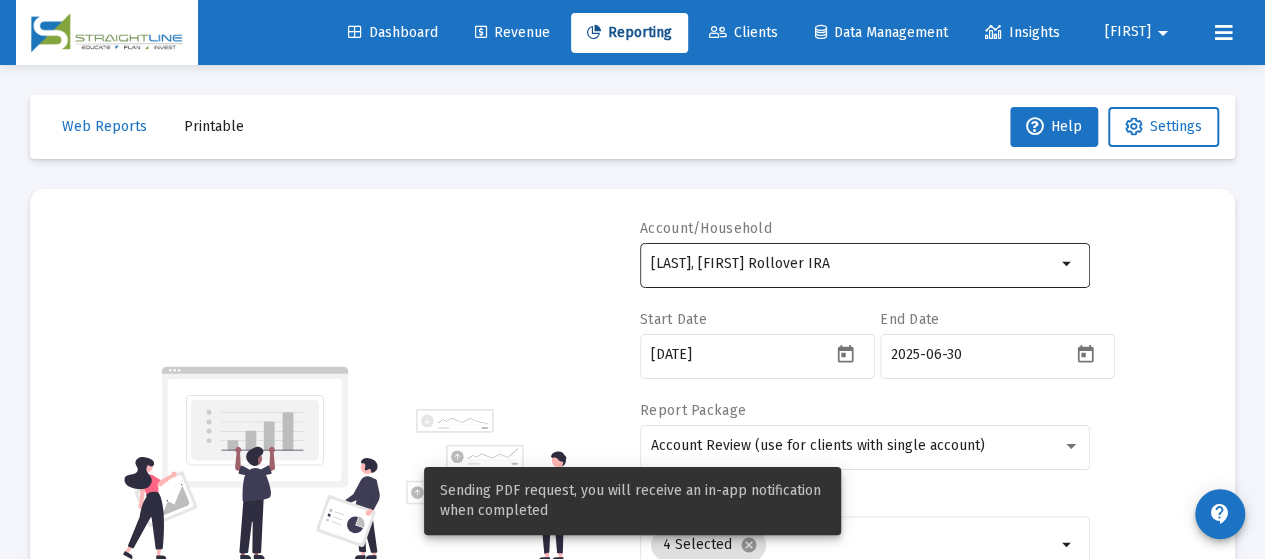 click on "[LAST], [FIRST] Rollover IRA" at bounding box center (853, 263) 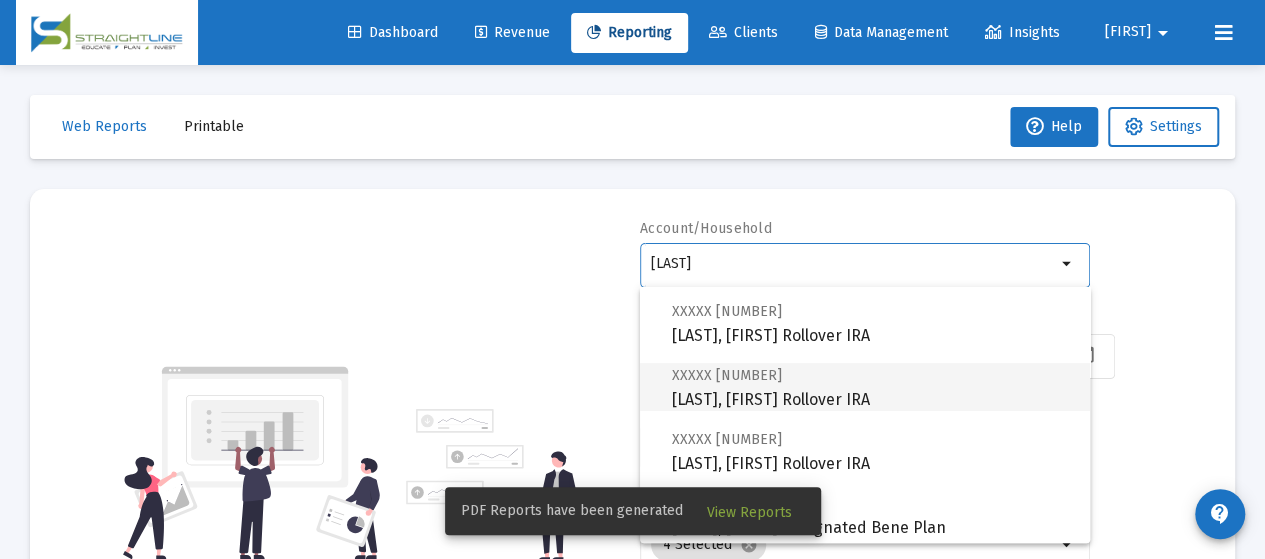 scroll, scrollTop: 200, scrollLeft: 0, axis: vertical 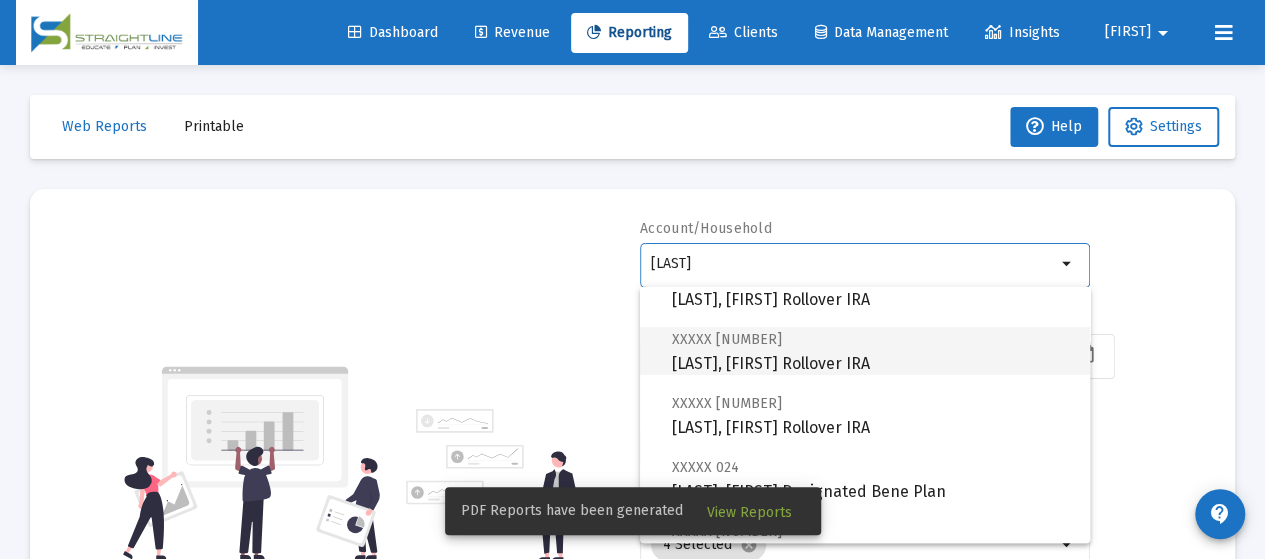 type on "[LAST]" 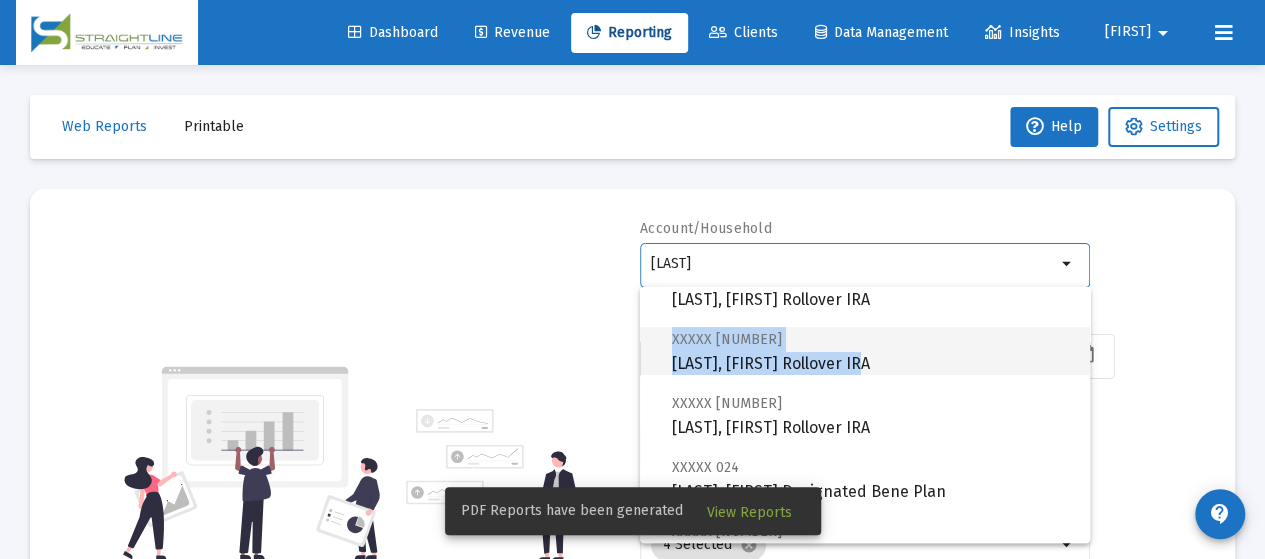 click on "XXXXX [NUMBER] [LAST], [FIRST] Rollover IRA" at bounding box center [873, 351] 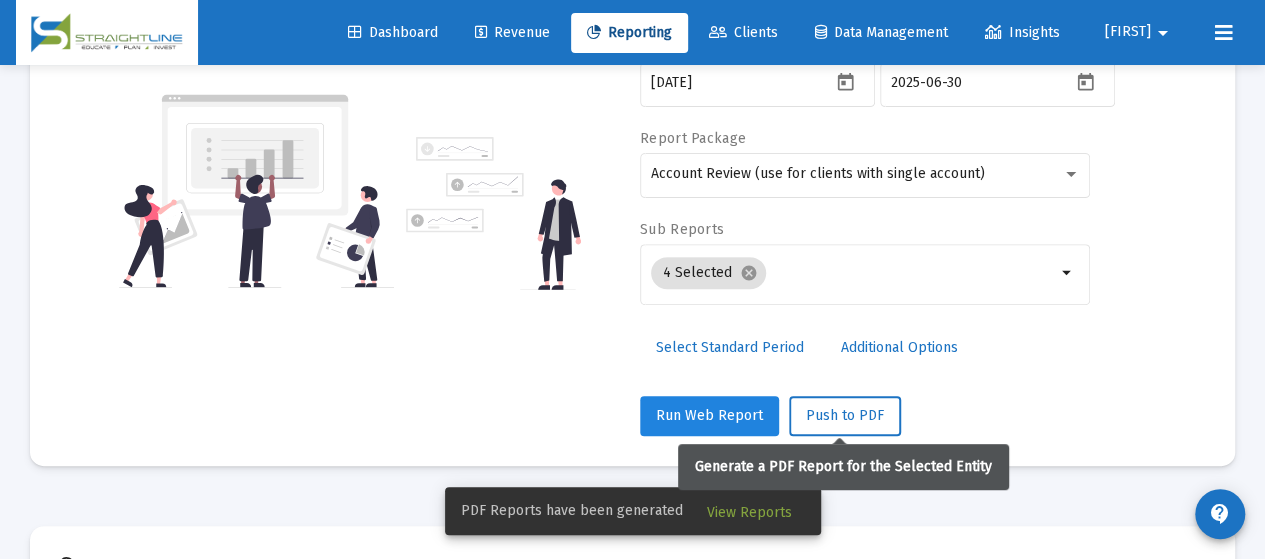 scroll, scrollTop: 300, scrollLeft: 0, axis: vertical 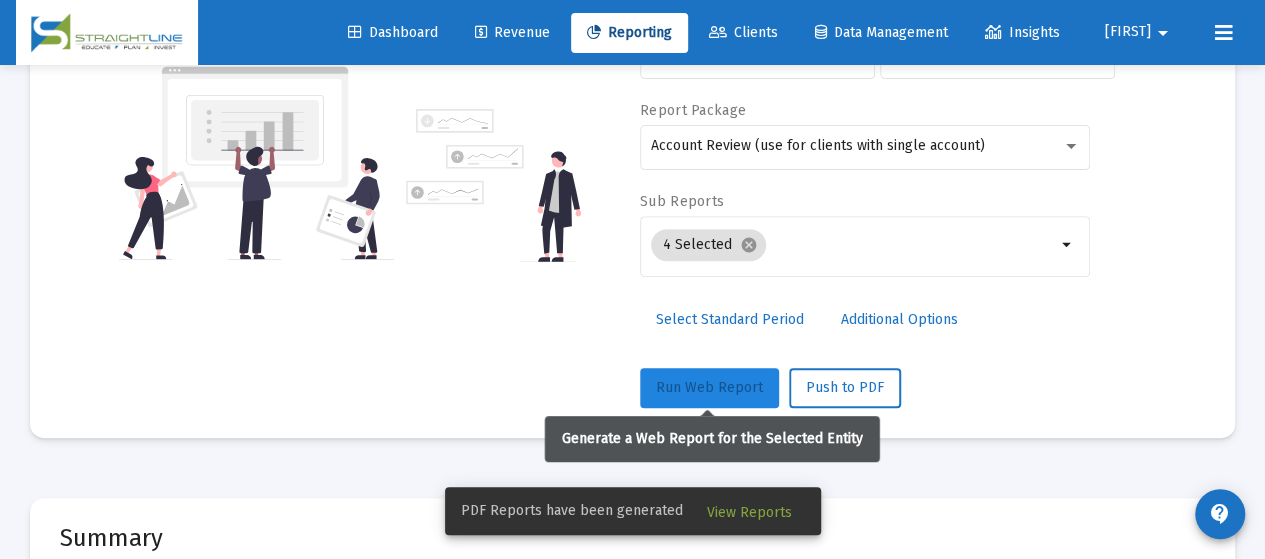 click on "Run Web Report" at bounding box center [709, 387] 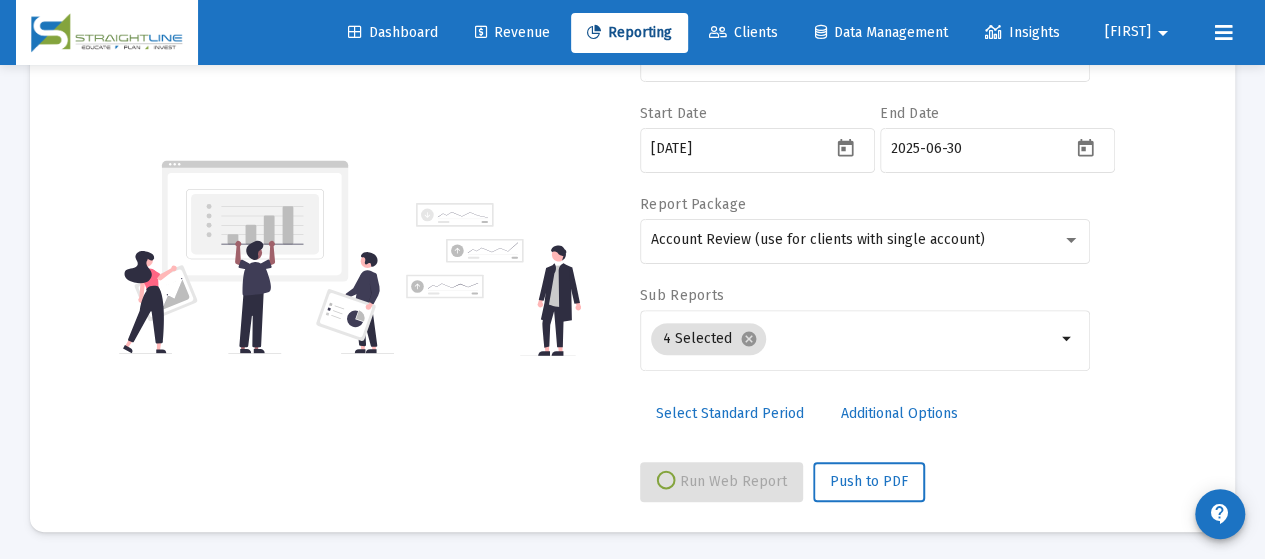 scroll, scrollTop: 300, scrollLeft: 0, axis: vertical 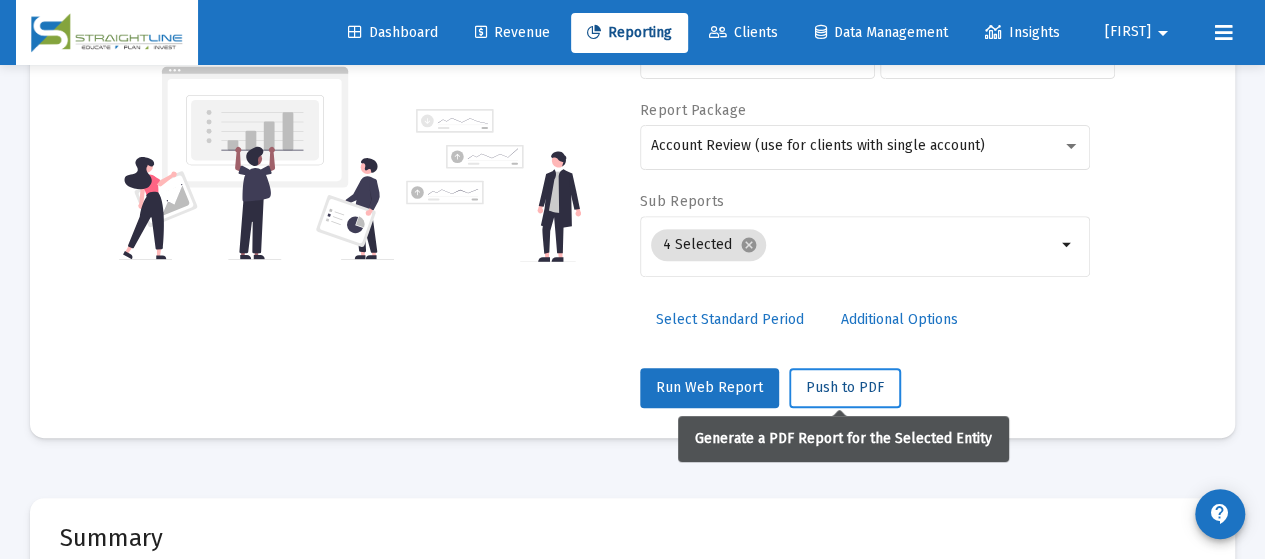 click on "Push to PDF" at bounding box center [845, 387] 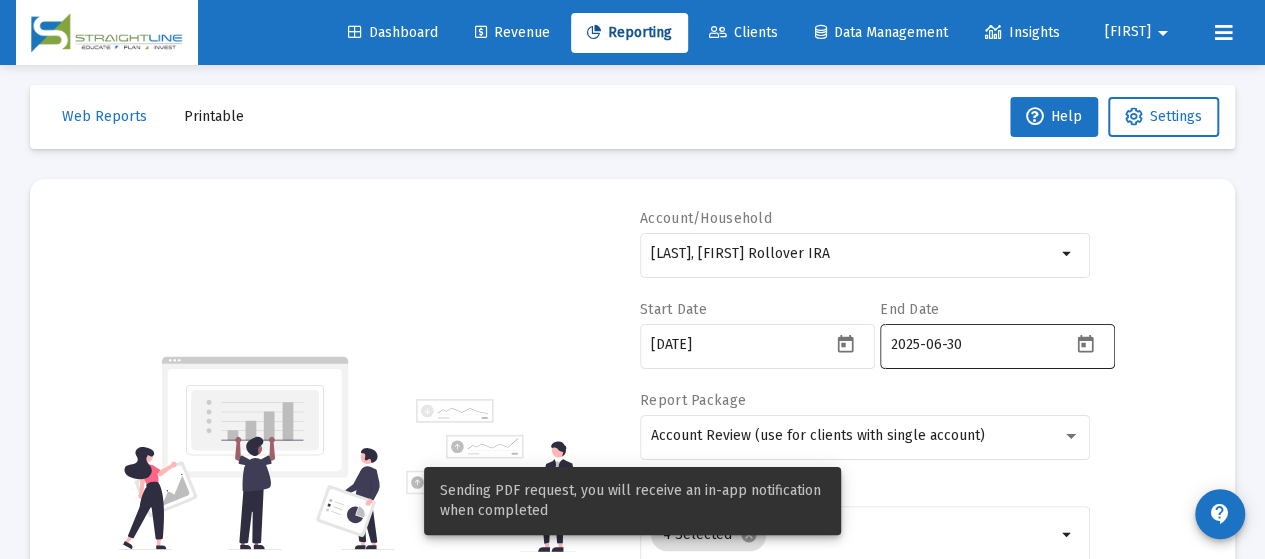 scroll, scrollTop: 0, scrollLeft: 0, axis: both 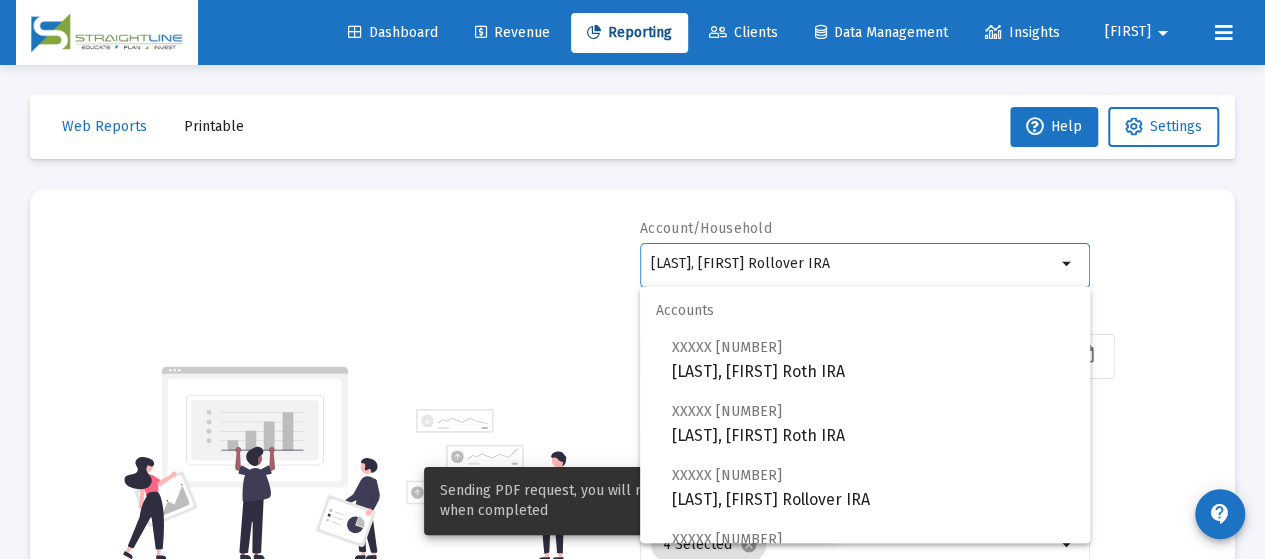 click on "[LAST], [FIRST] Rollover IRA" at bounding box center (853, 264) 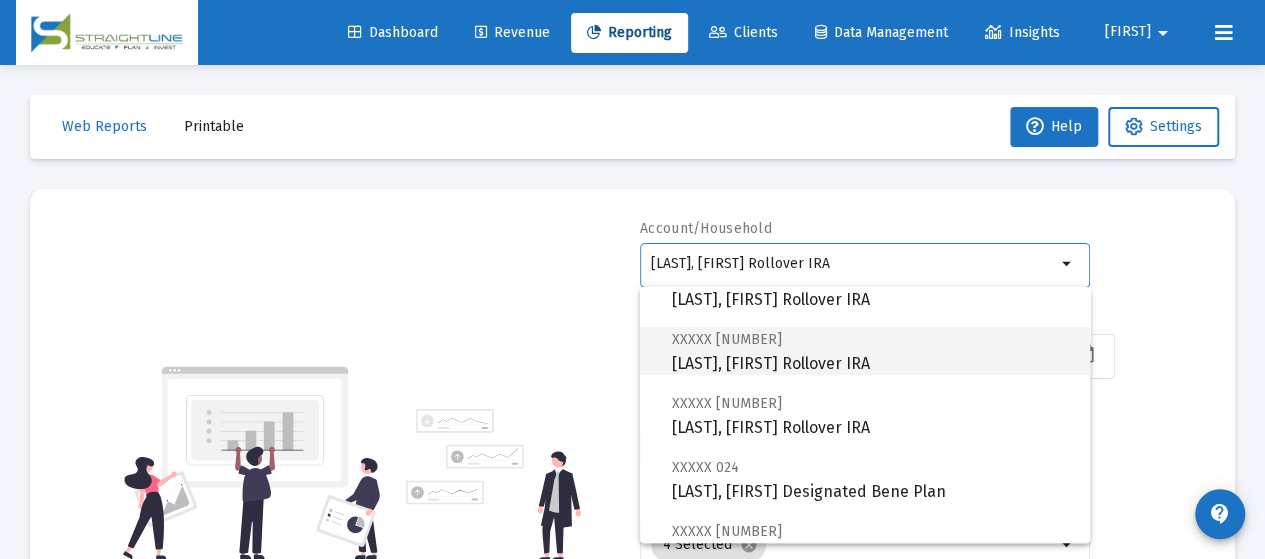 scroll, scrollTop: 300, scrollLeft: 0, axis: vertical 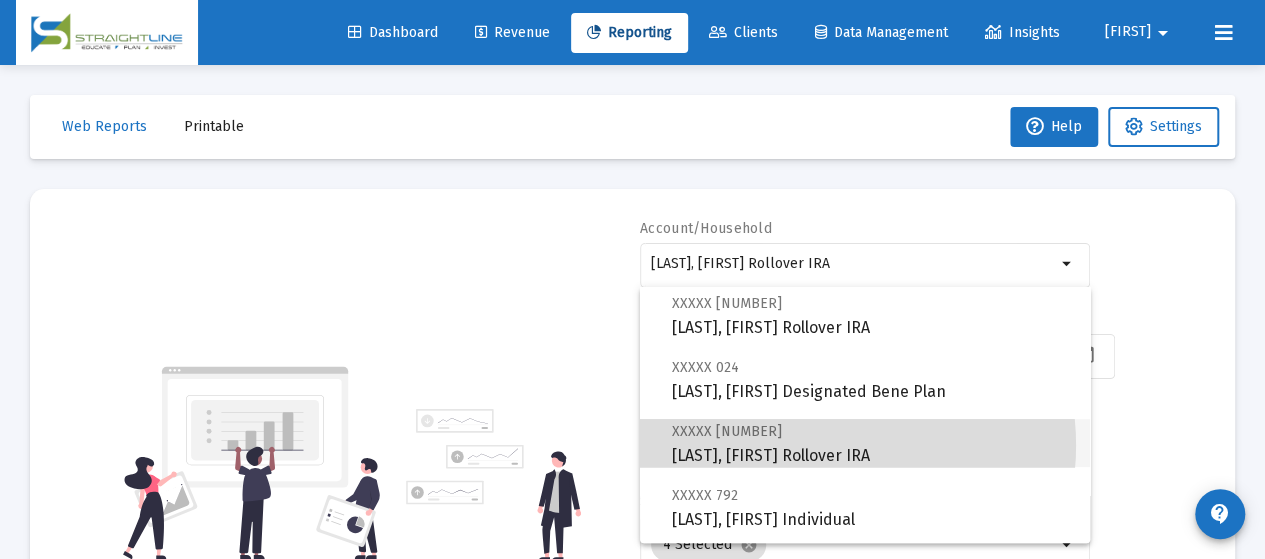 click on "XXXXX 878 [LAST], [FIRST] Rollover IRA" at bounding box center [873, 443] 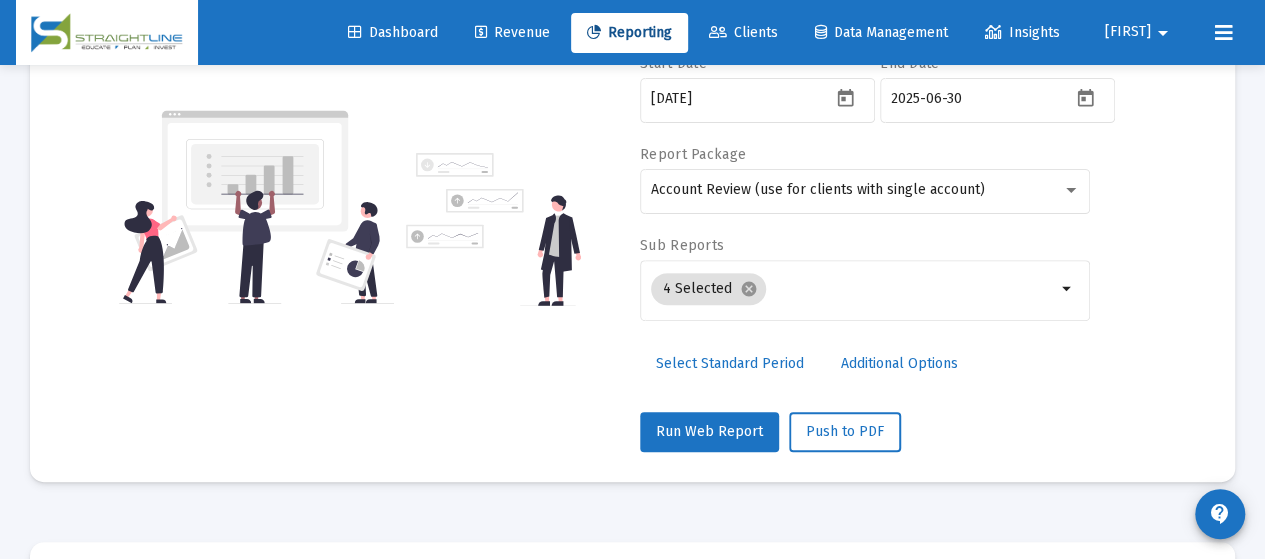 scroll, scrollTop: 300, scrollLeft: 0, axis: vertical 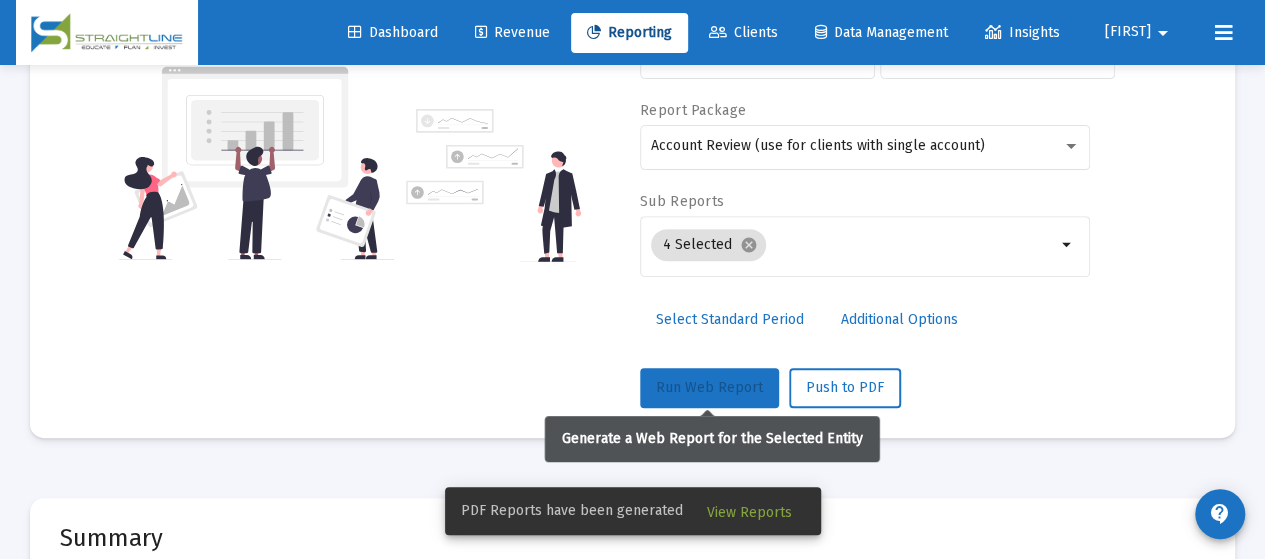 click on "Run Web Report" at bounding box center [709, 387] 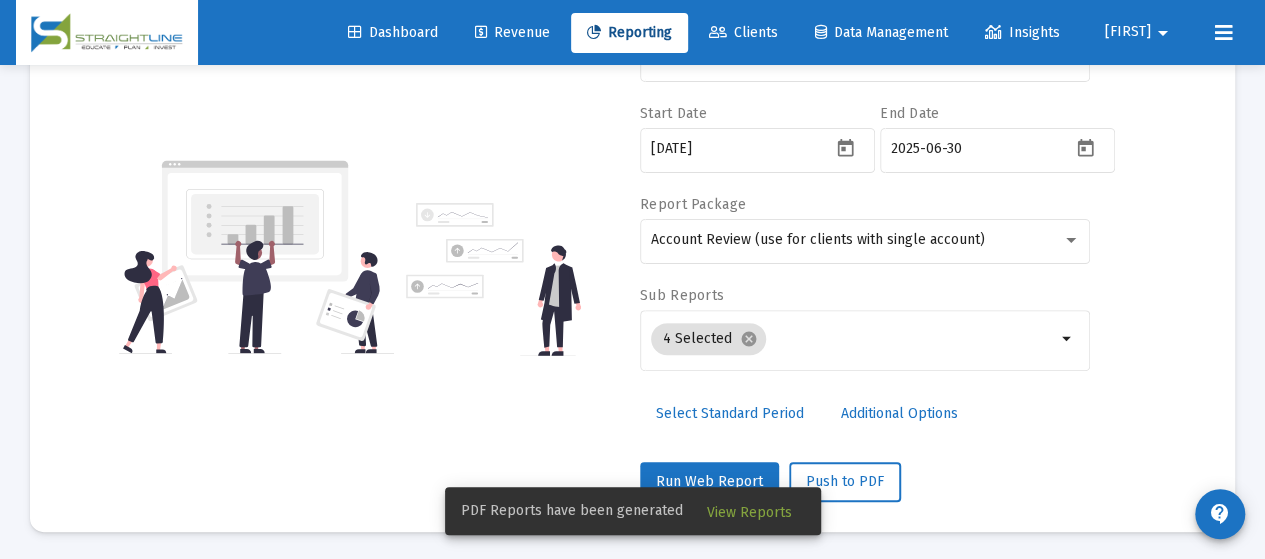 scroll, scrollTop: 300, scrollLeft: 0, axis: vertical 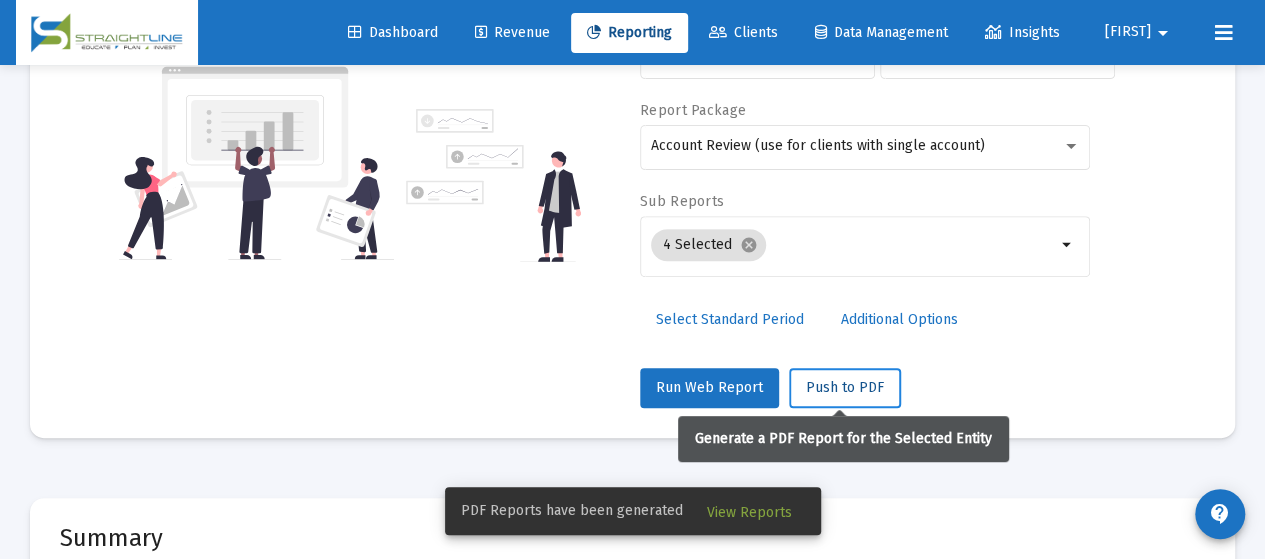 click on "Push to PDF" at bounding box center [845, 388] 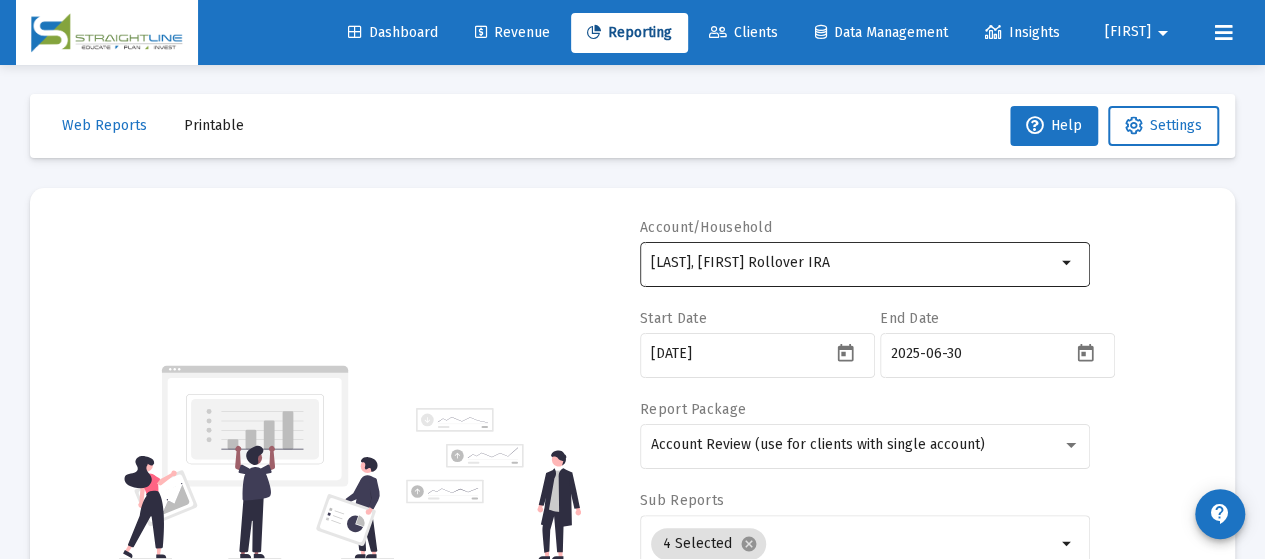 scroll, scrollTop: 0, scrollLeft: 0, axis: both 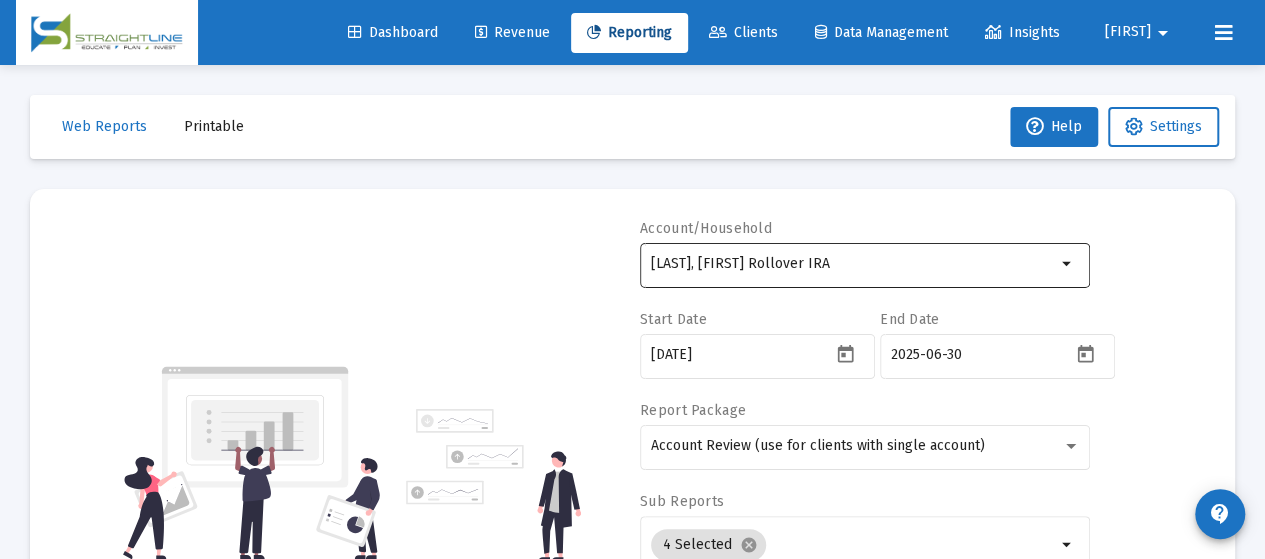 click on "arrow_drop_down" at bounding box center [1068, 264] 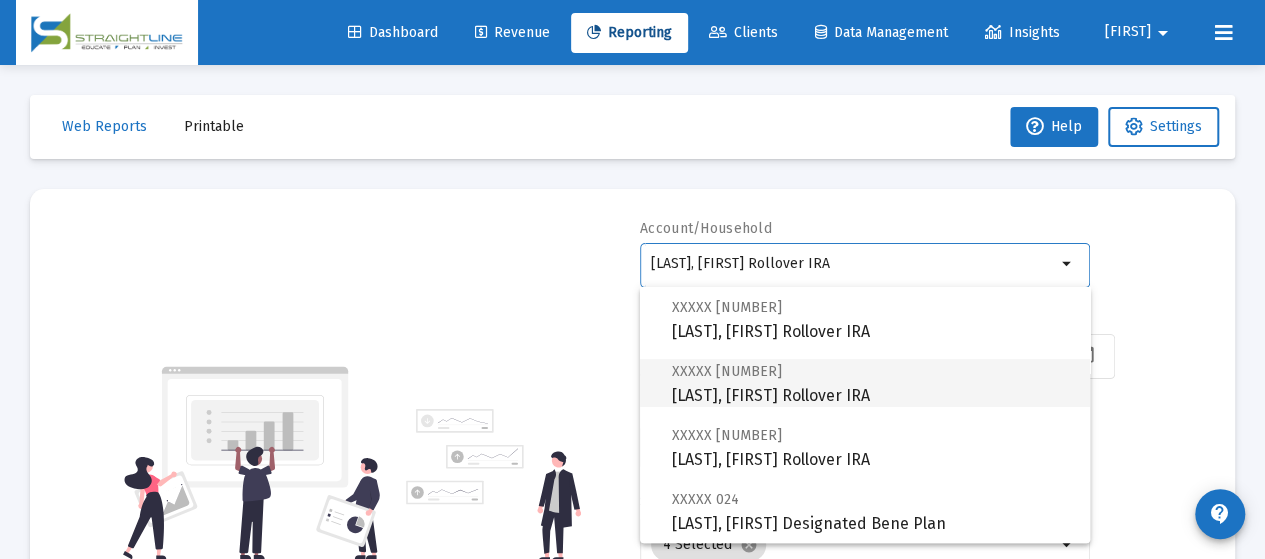scroll, scrollTop: 200, scrollLeft: 0, axis: vertical 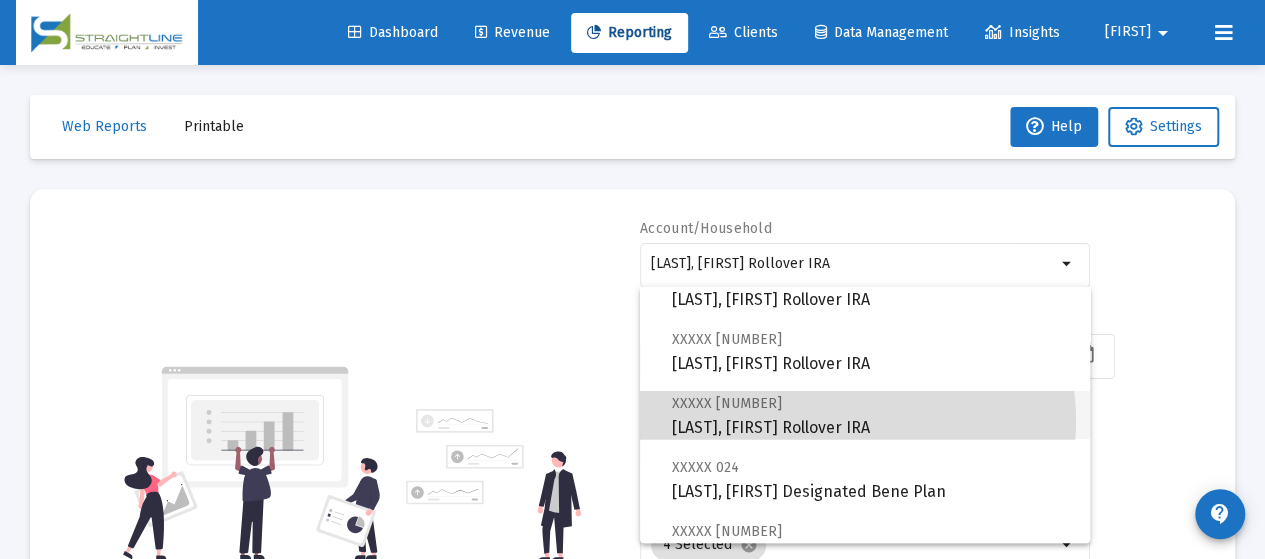 click on "XXXXX [NUMBER]  [LAST], [FIRST] Rollover IRA" at bounding box center [873, 415] 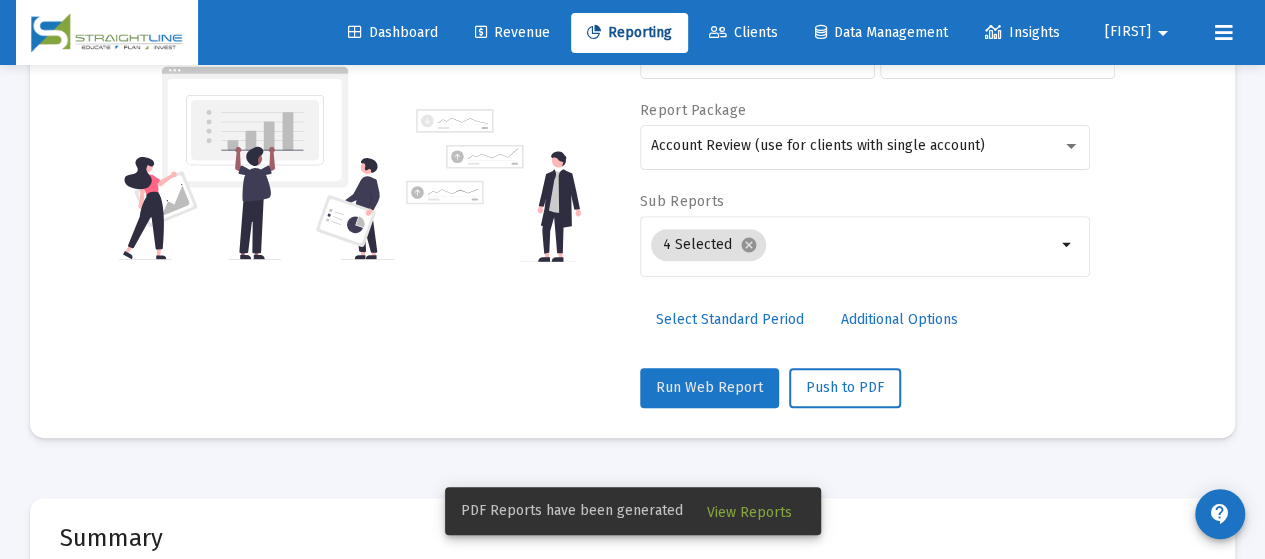 click on "Run Web Report" at bounding box center (709, 387) 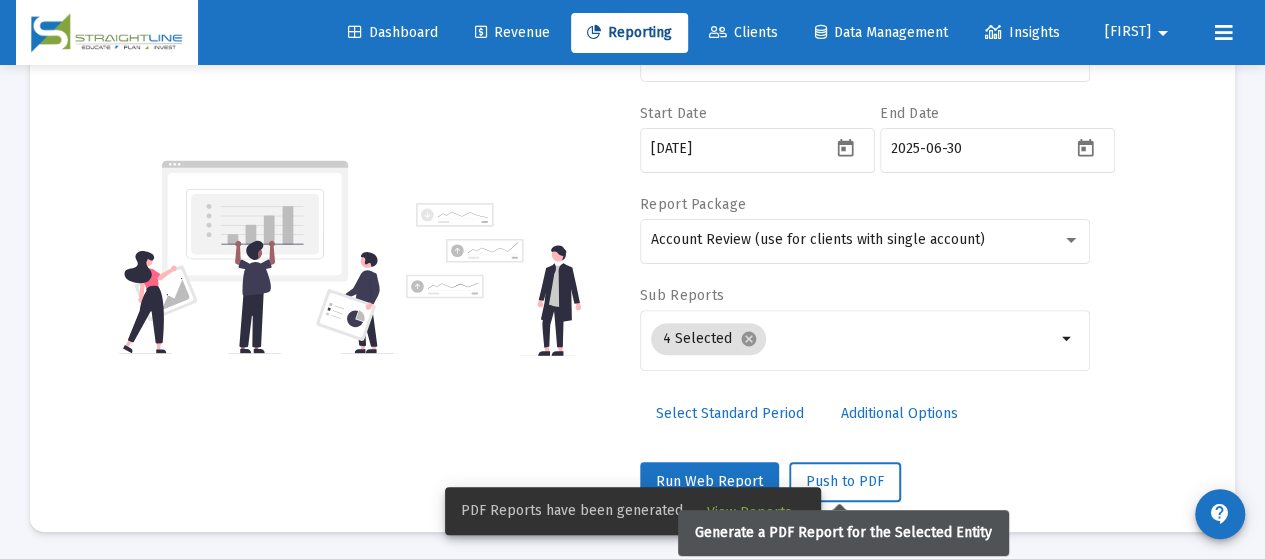 scroll, scrollTop: 300, scrollLeft: 0, axis: vertical 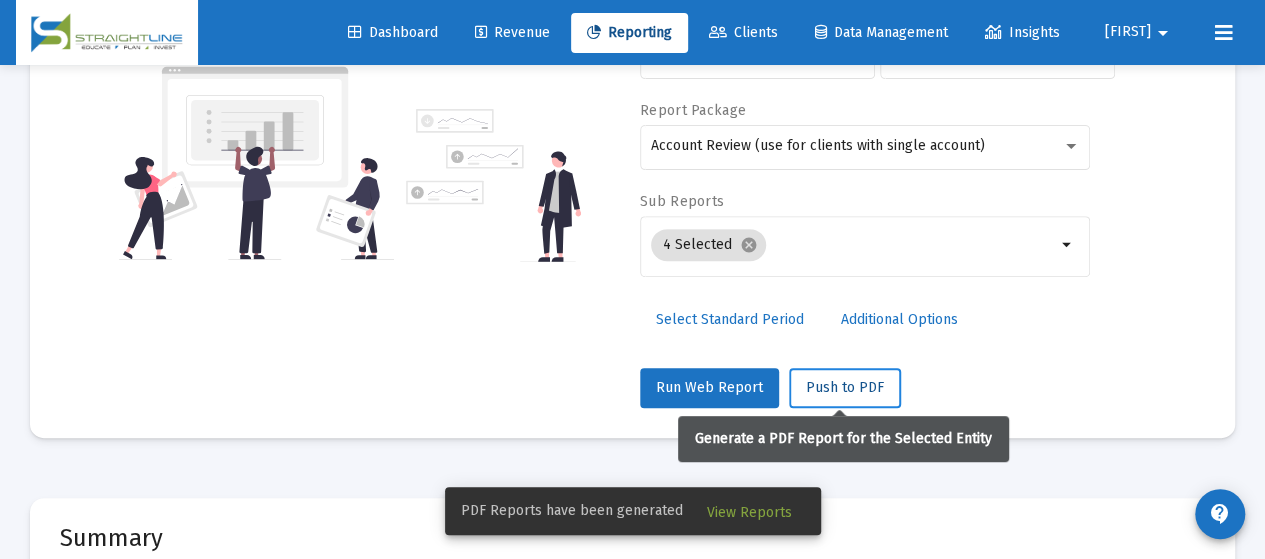 click on "Push to PDF" at bounding box center (845, 387) 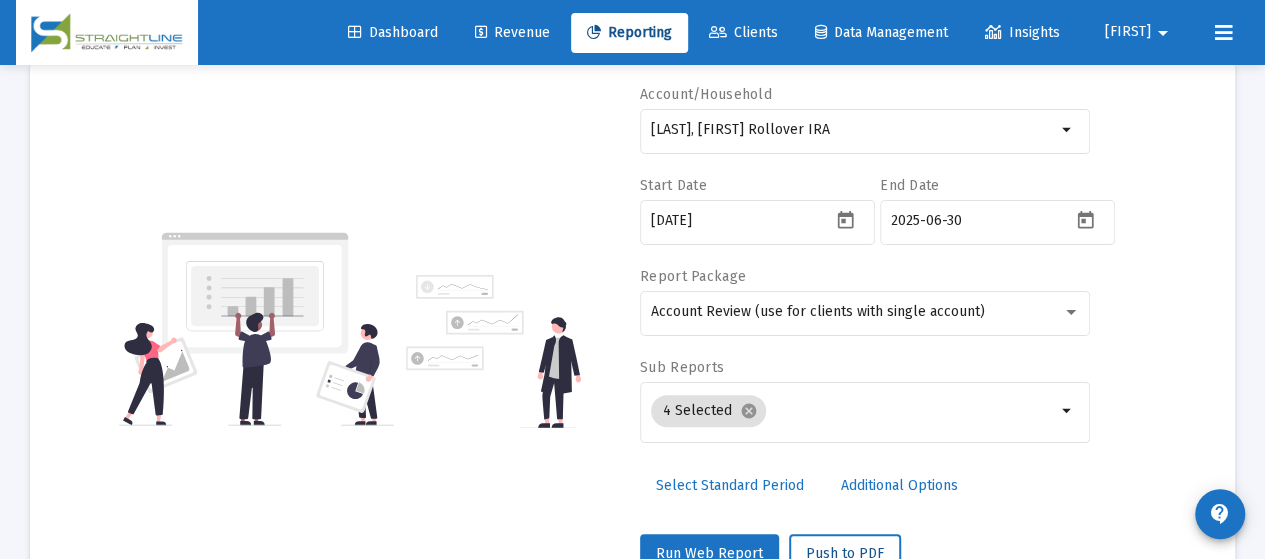 scroll, scrollTop: 100, scrollLeft: 0, axis: vertical 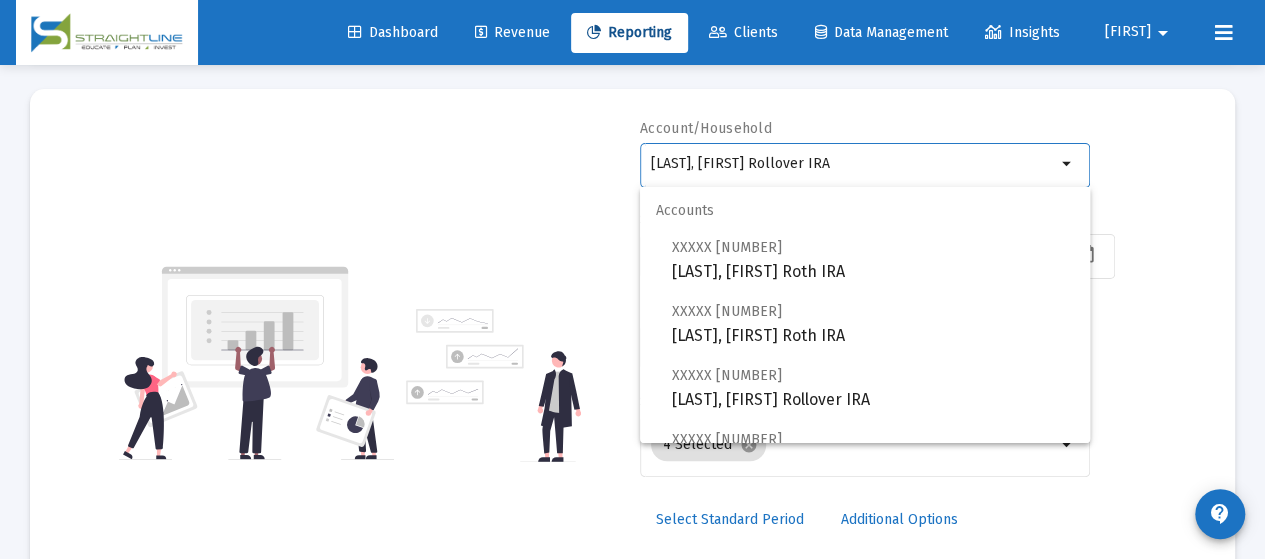 click on "[LAST], [FIRST] Rollover IRA" at bounding box center (853, 164) 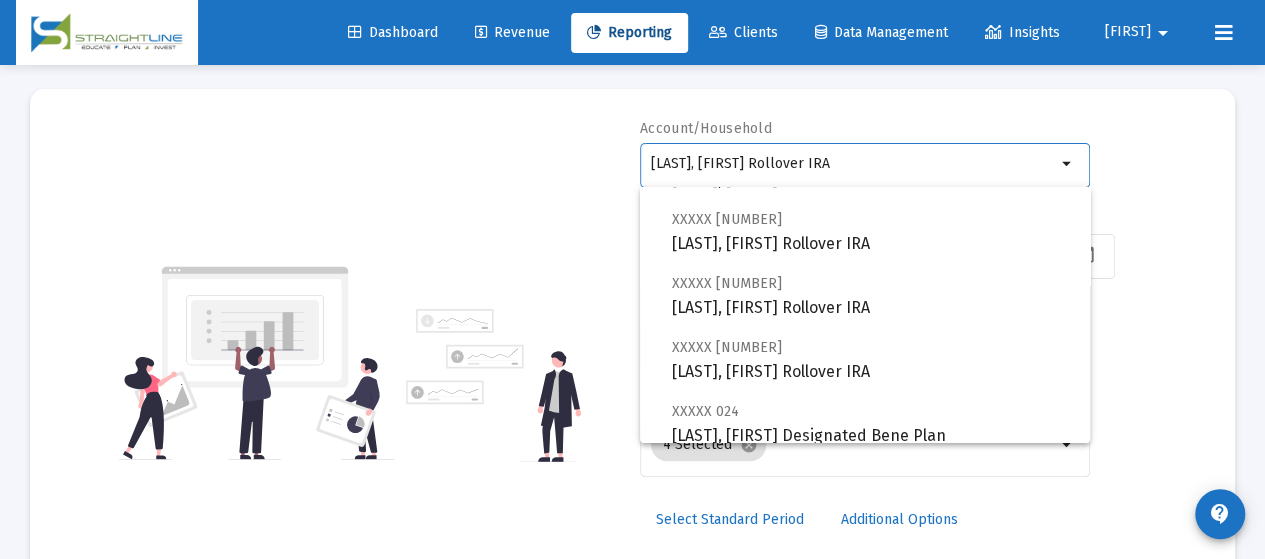 scroll, scrollTop: 200, scrollLeft: 0, axis: vertical 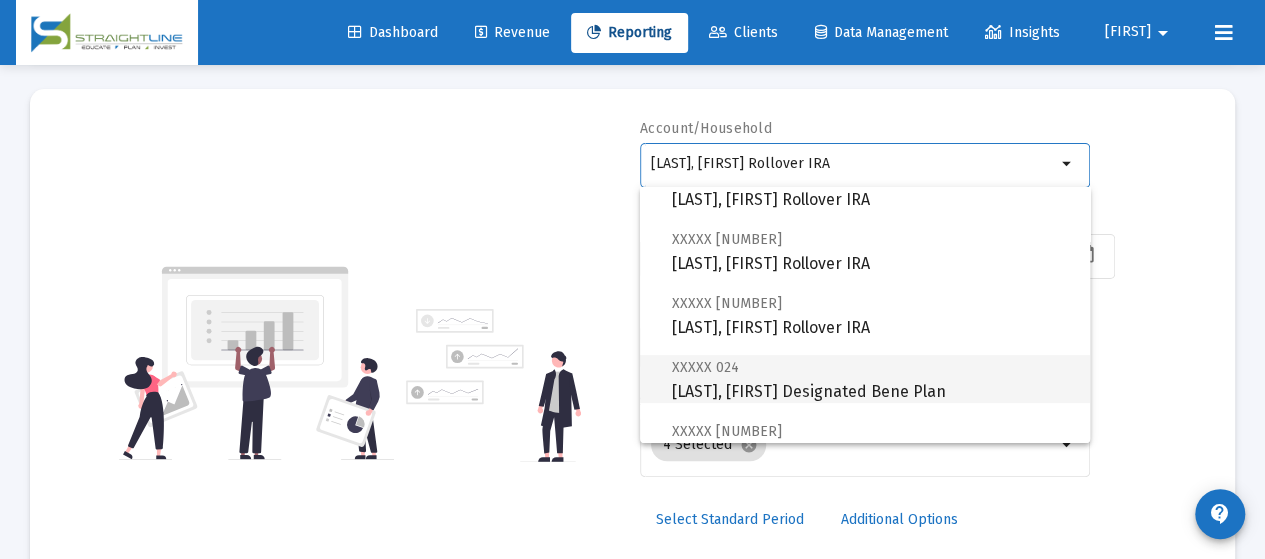 click on "XXXXX [NUMBER]  [LAST], [FIRST] Designated Bene Plan" at bounding box center (873, 379) 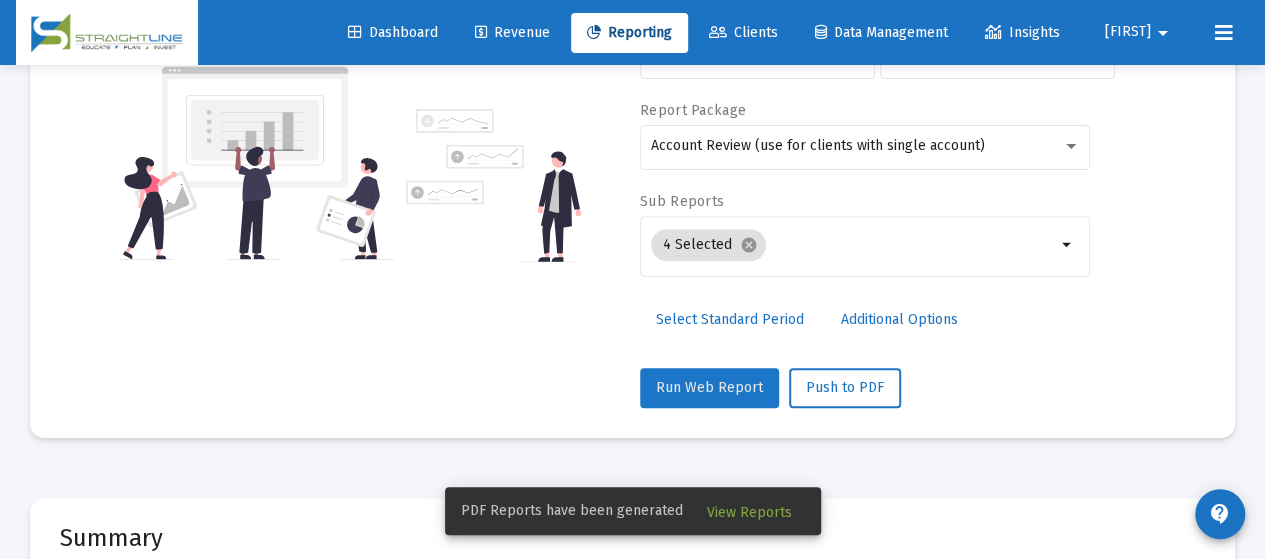 click on "Run Web Report" at bounding box center [709, 387] 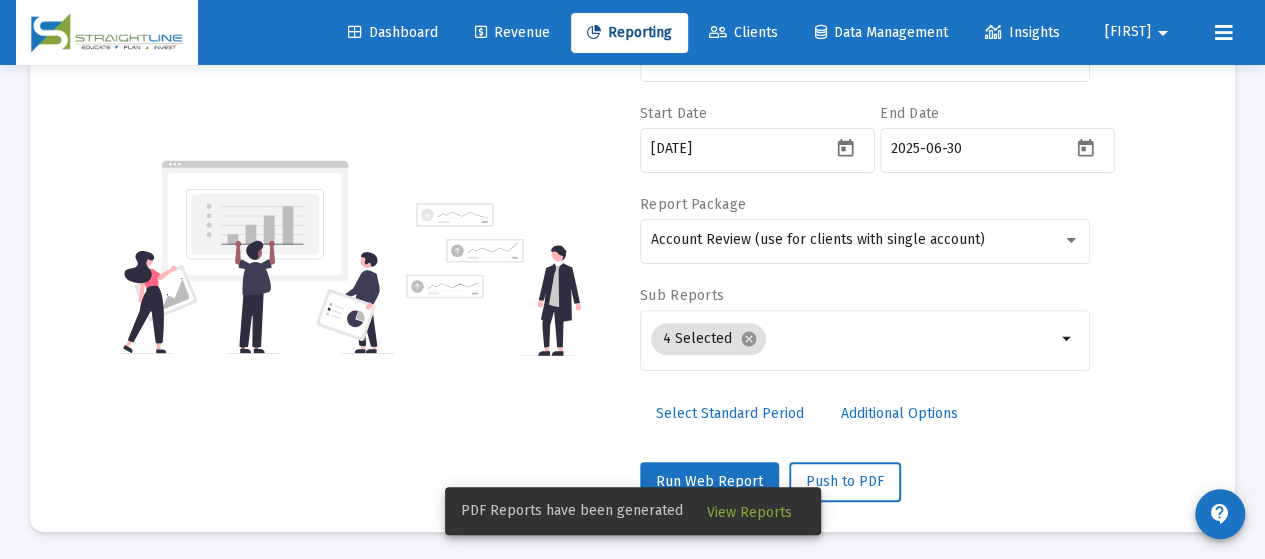 scroll, scrollTop: 300, scrollLeft: 0, axis: vertical 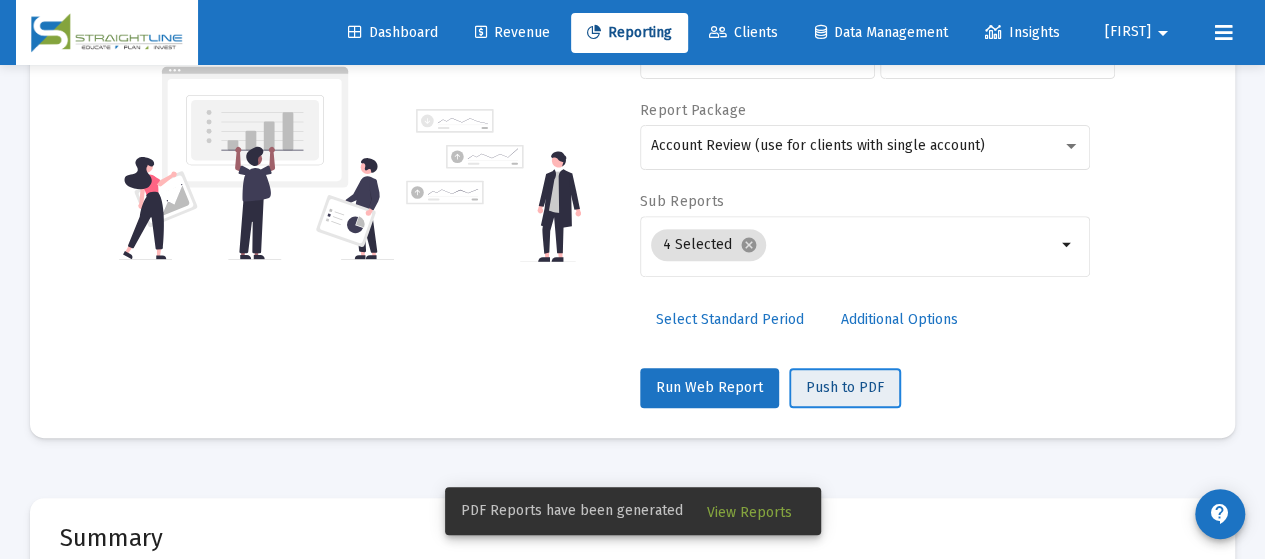 click on "Push to PDF" at bounding box center [845, 387] 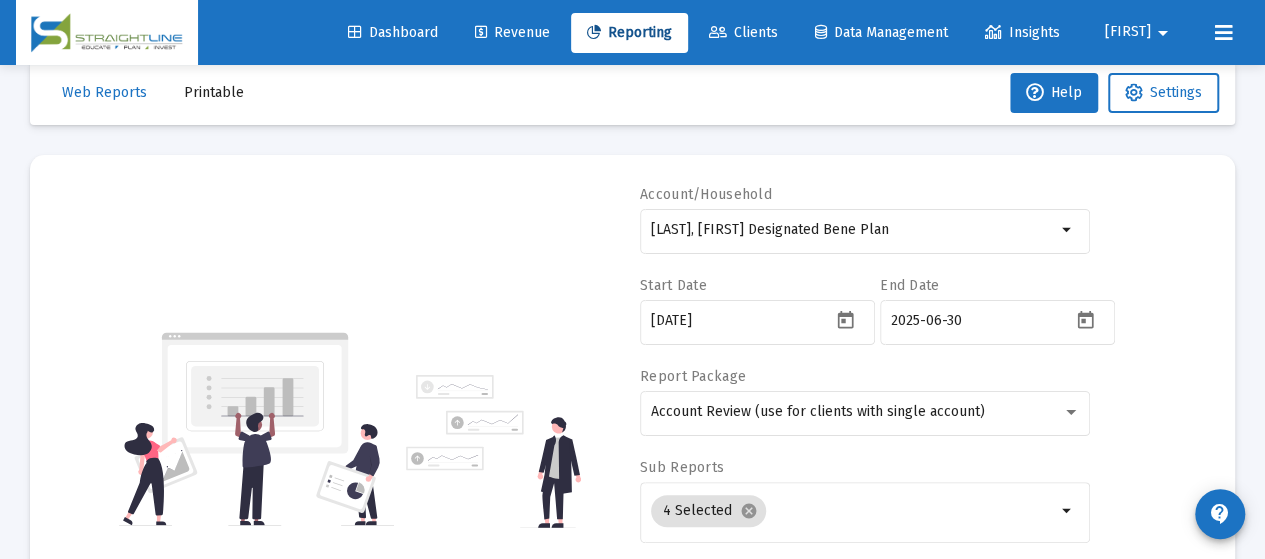 scroll, scrollTop: 0, scrollLeft: 0, axis: both 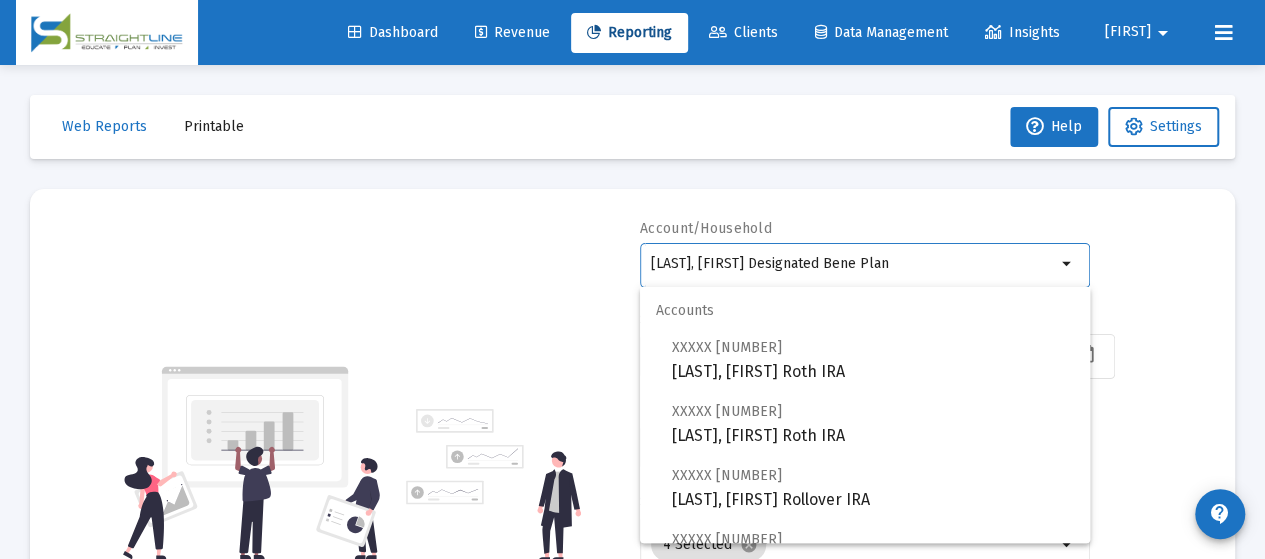 click on "[LAST], [FIRST] Designated Bene Plan" at bounding box center (853, 264) 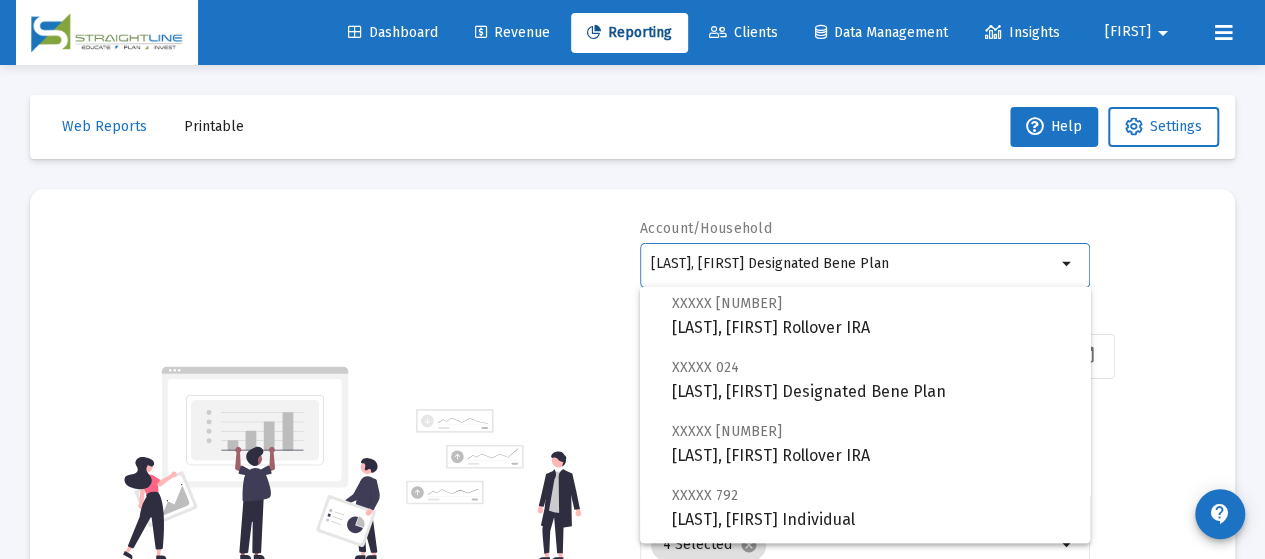 scroll, scrollTop: 400, scrollLeft: 0, axis: vertical 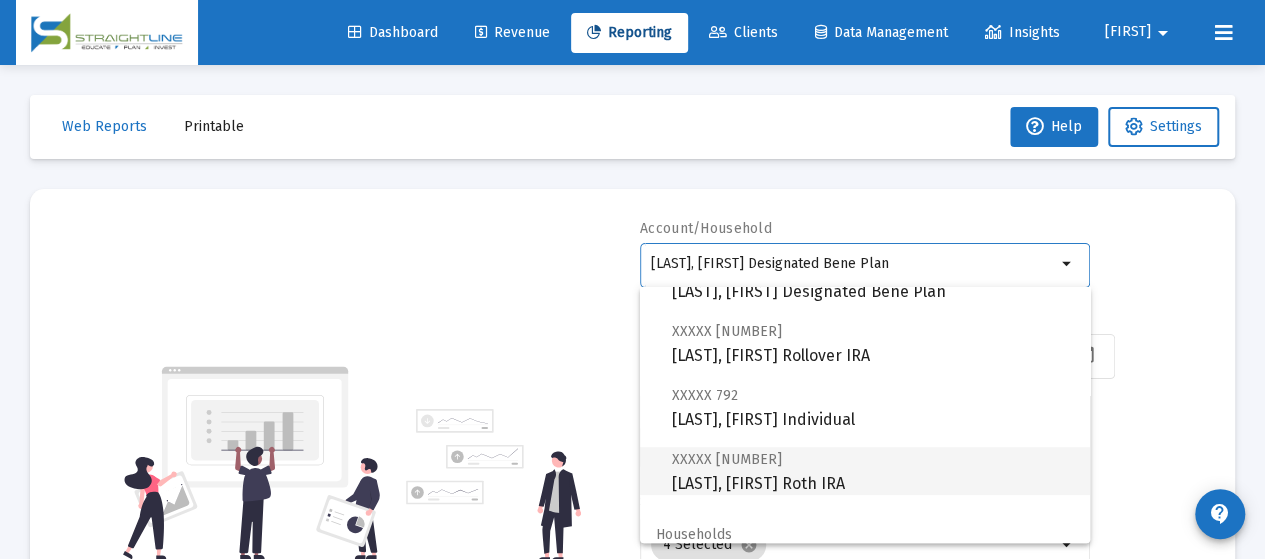 click on "XXXXX [NUMBER] [LAST], [FIRST] Roth IRA" at bounding box center [873, 471] 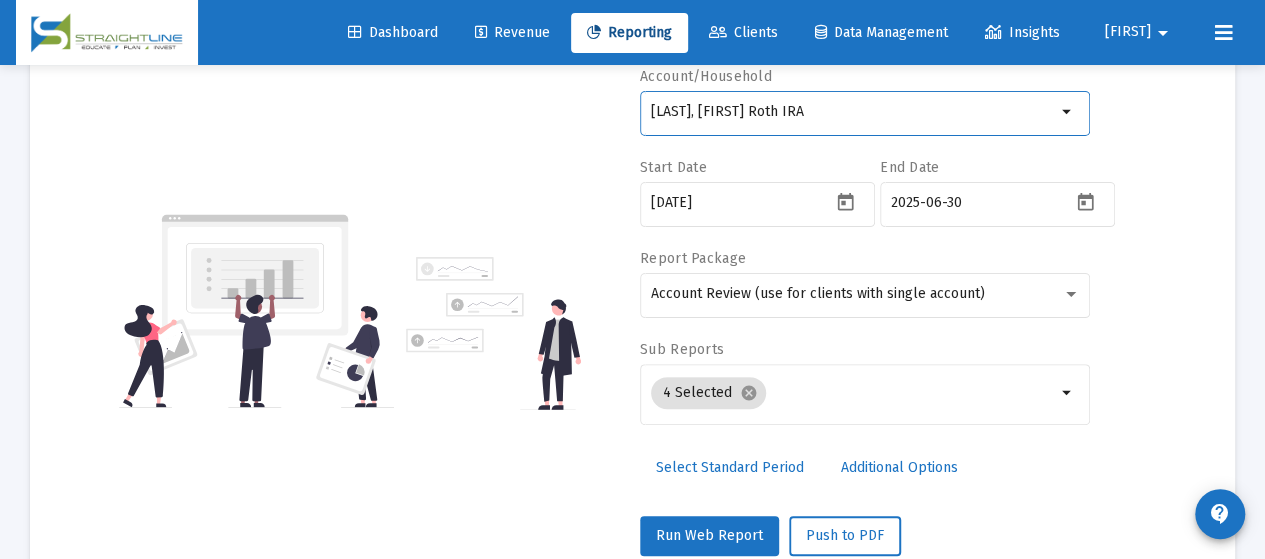 scroll, scrollTop: 200, scrollLeft: 0, axis: vertical 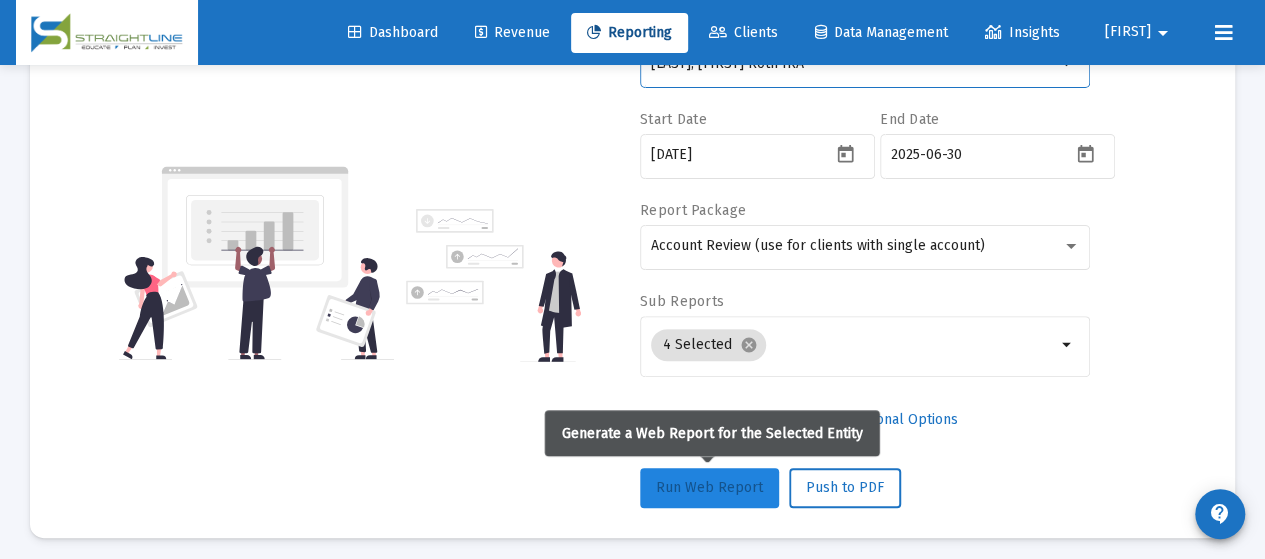 click on "Run Web Report" at bounding box center [709, 488] 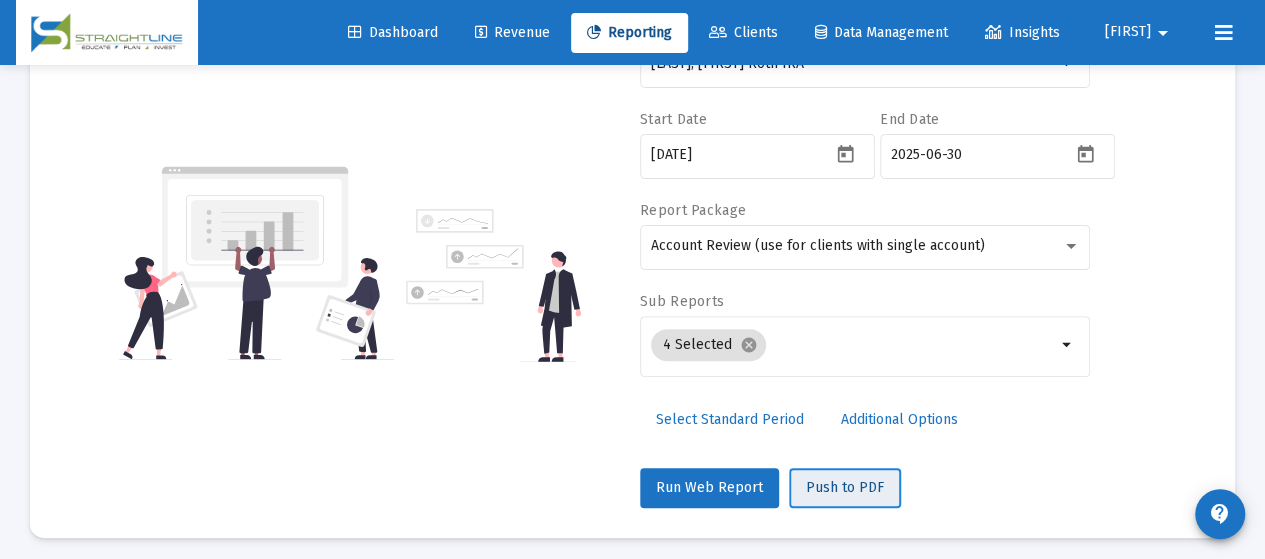 click on "Push to PDF" at bounding box center (845, 487) 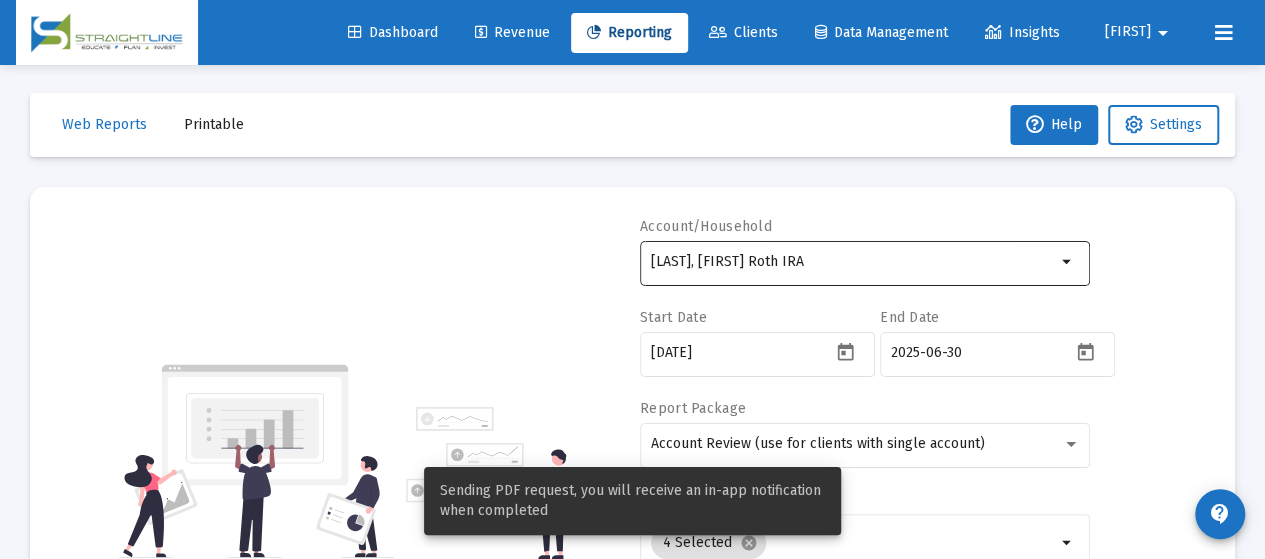 scroll, scrollTop: 0, scrollLeft: 0, axis: both 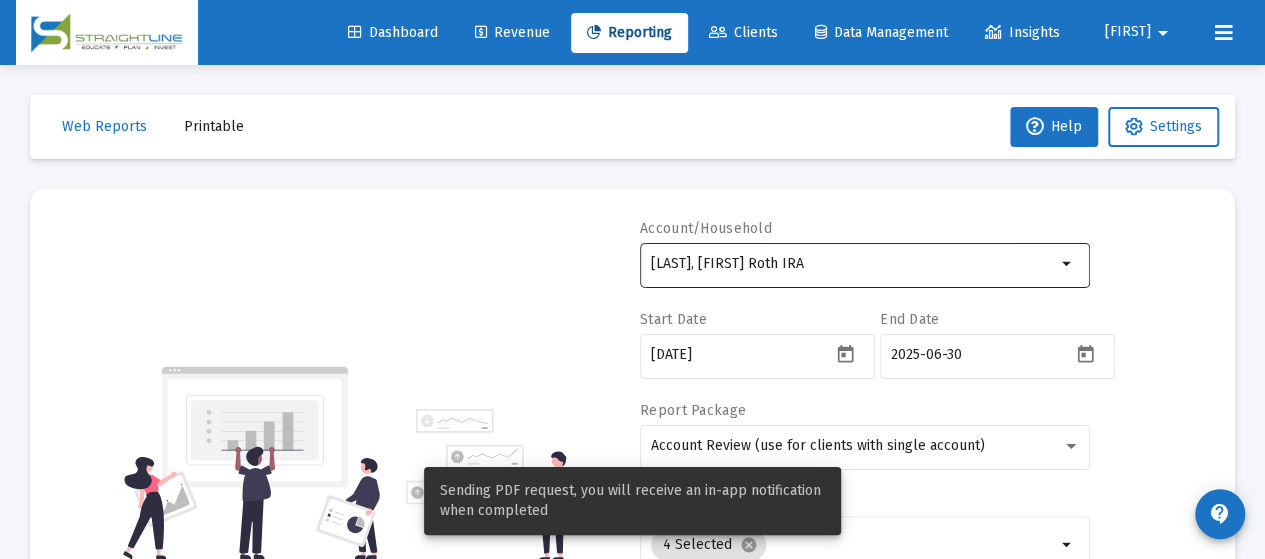 click on "[LAST], [FIRST] Roth IRA" at bounding box center (853, 264) 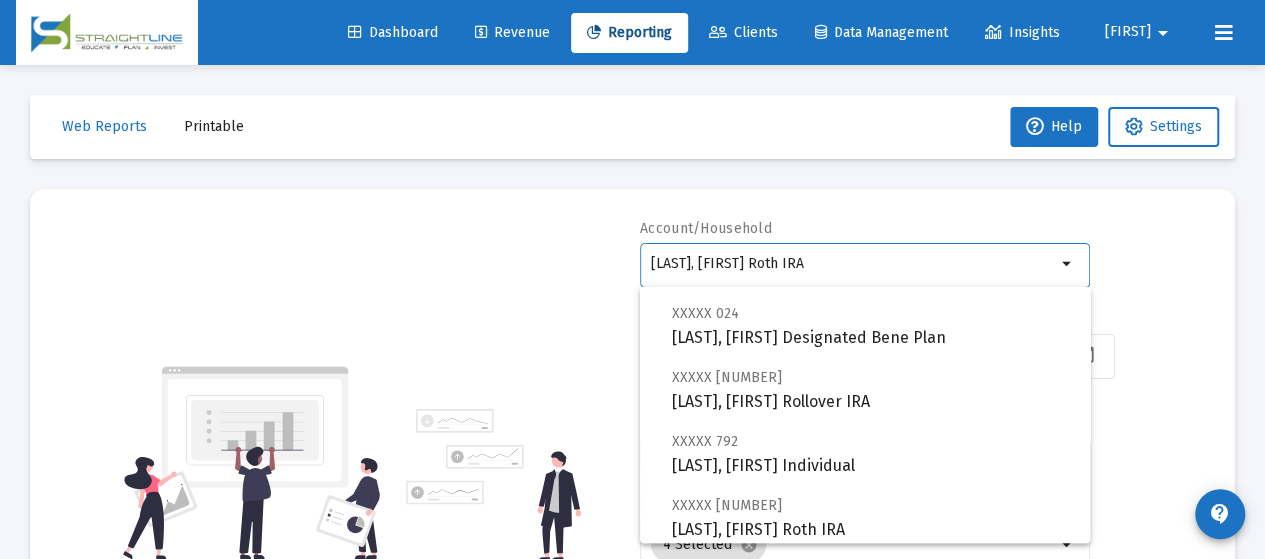 scroll, scrollTop: 400, scrollLeft: 0, axis: vertical 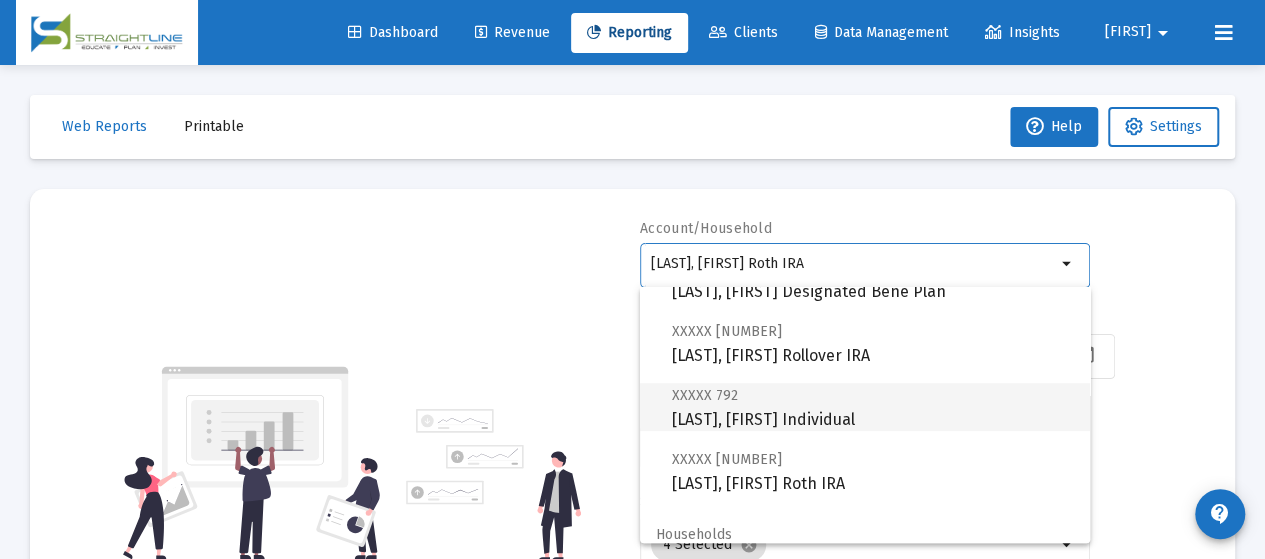 click on "XXXXX 792 [LAST], [FIRST]  Individual" at bounding box center (873, 407) 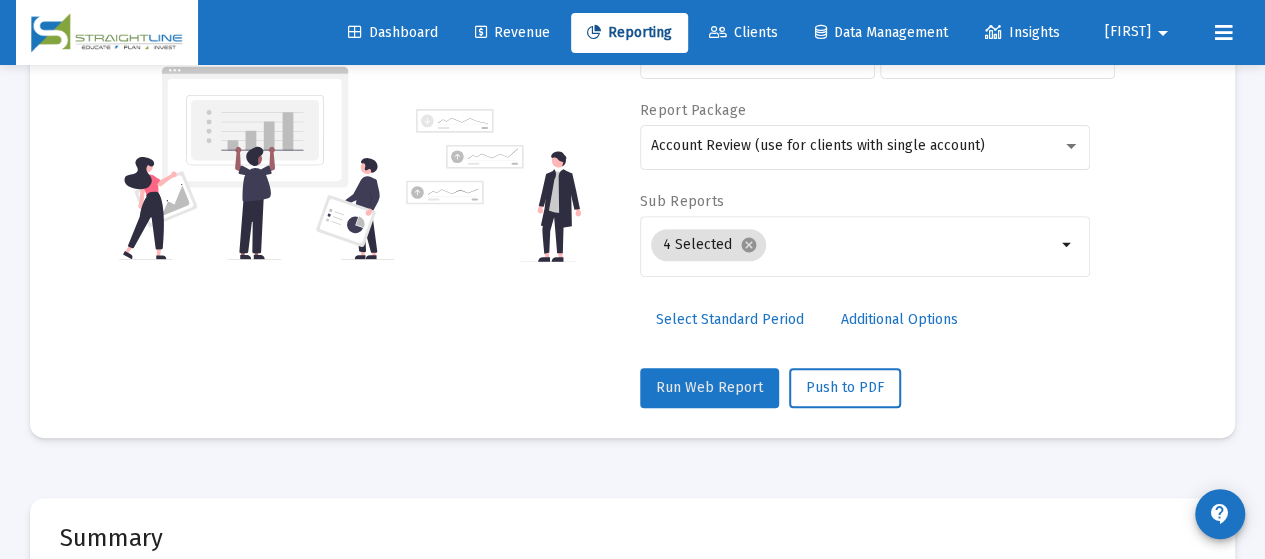 click on "Run Web Report" at bounding box center (709, 387) 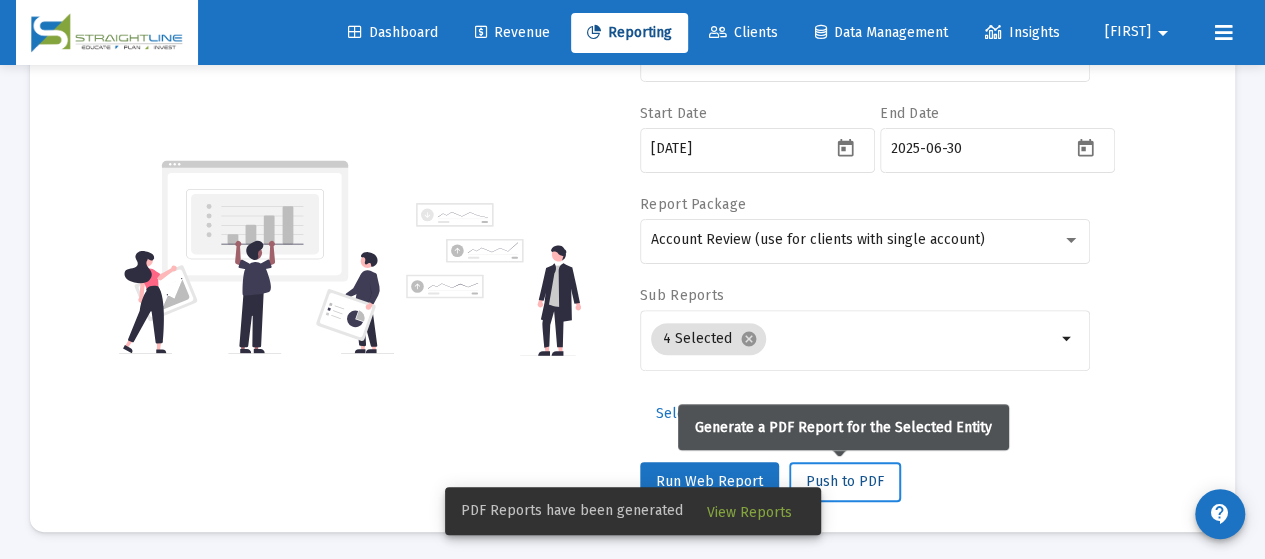 click on "Push to PDF" at bounding box center (845, 481) 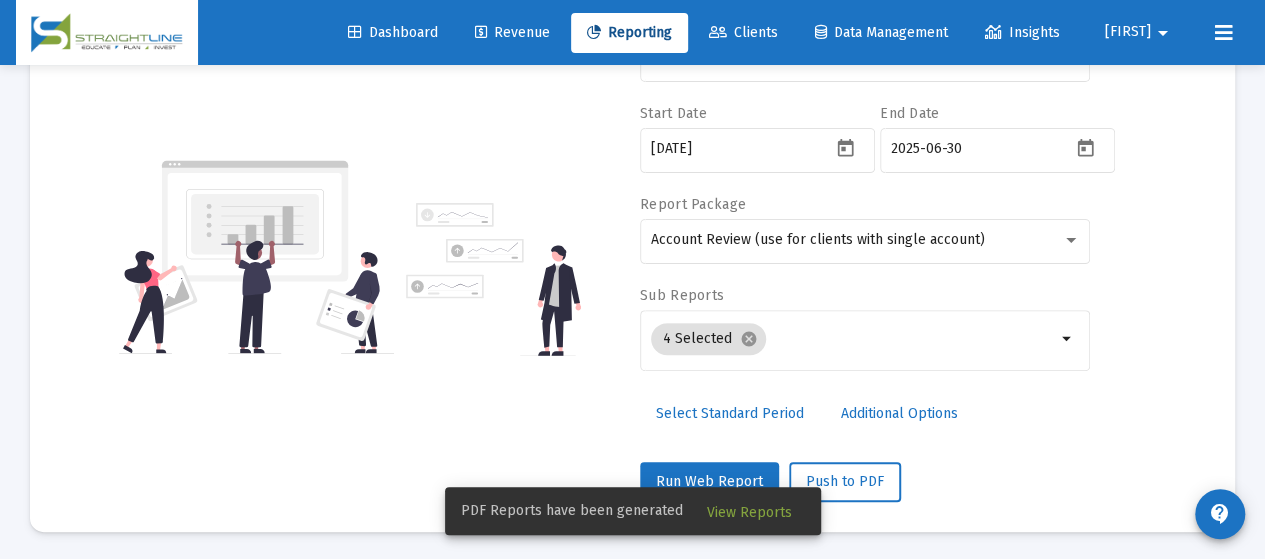 click on "Account/Household [LAST], [FIRST] Individual arrow_drop_down Start Date [YEAR]-[MONTH]-[DAY] End Date [YEAR]-[MONTH]-[DAY] Report Package Account Review (use for clients with single account) Sub Reports  4 Selected  cancel arrow_drop_down  Select Standard Period   Additional Options   Run Web Report   Push to PDF" at bounding box center (632, 257) 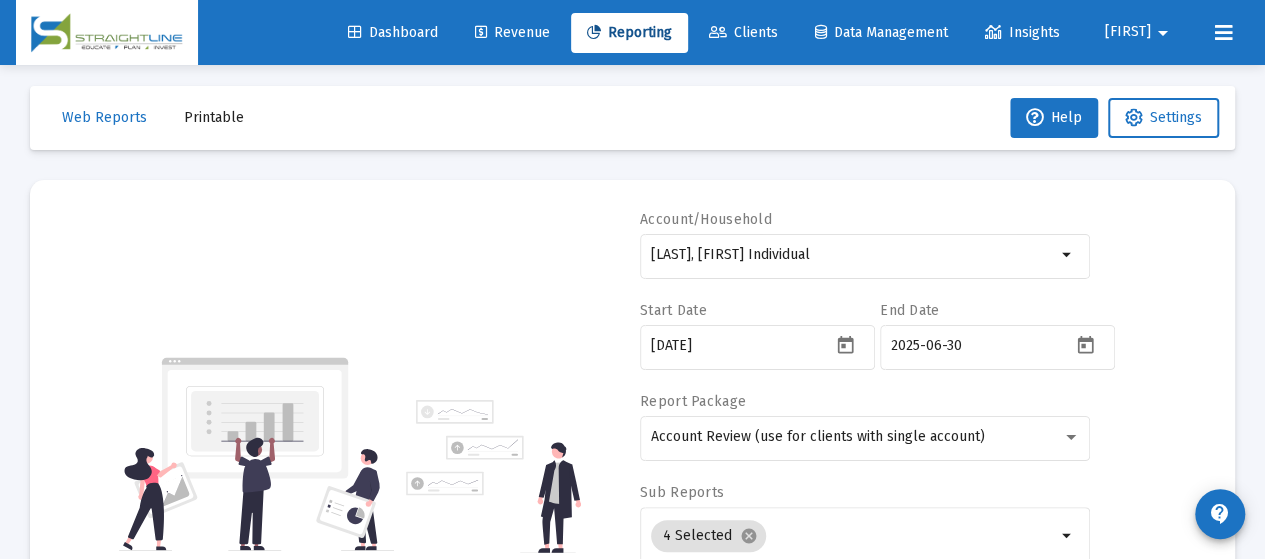 scroll, scrollTop: 0, scrollLeft: 0, axis: both 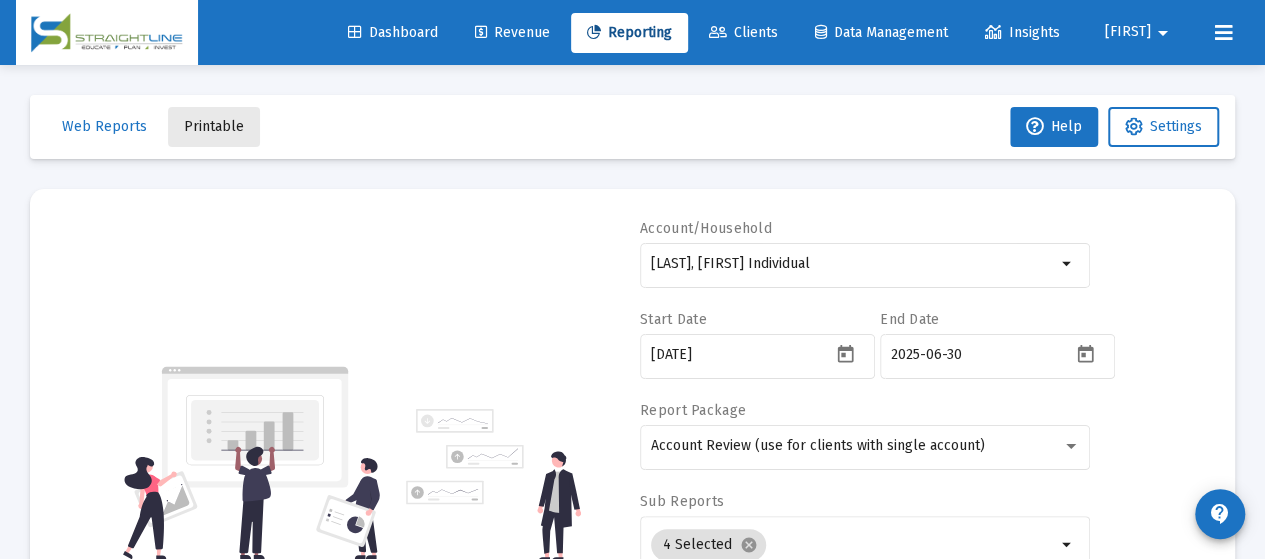 click on "Printable" at bounding box center (214, 126) 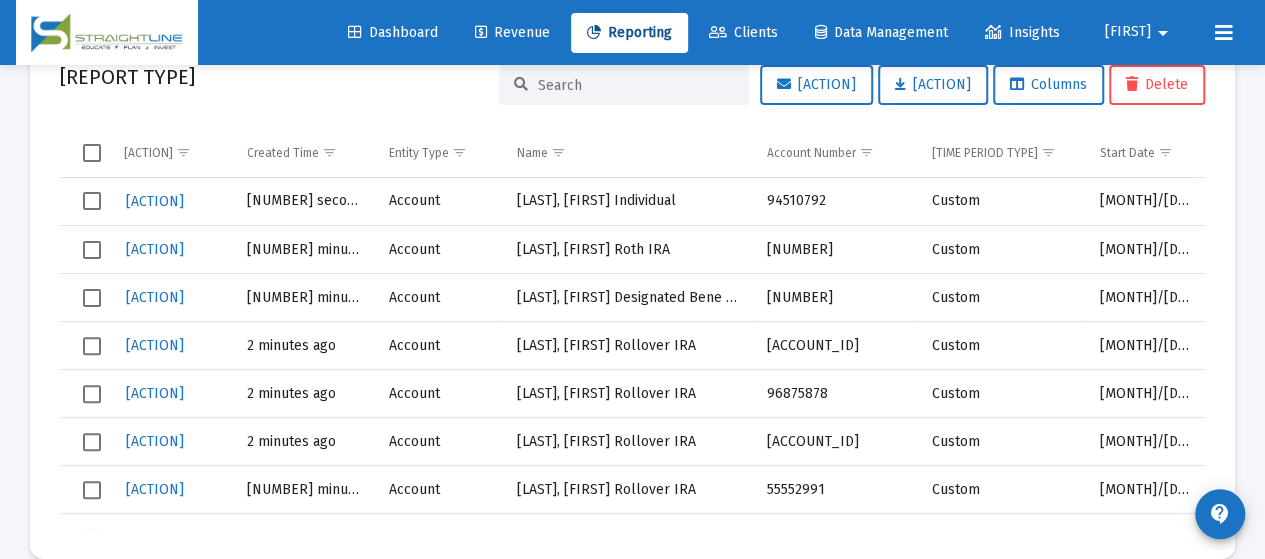 scroll, scrollTop: 188, scrollLeft: 0, axis: vertical 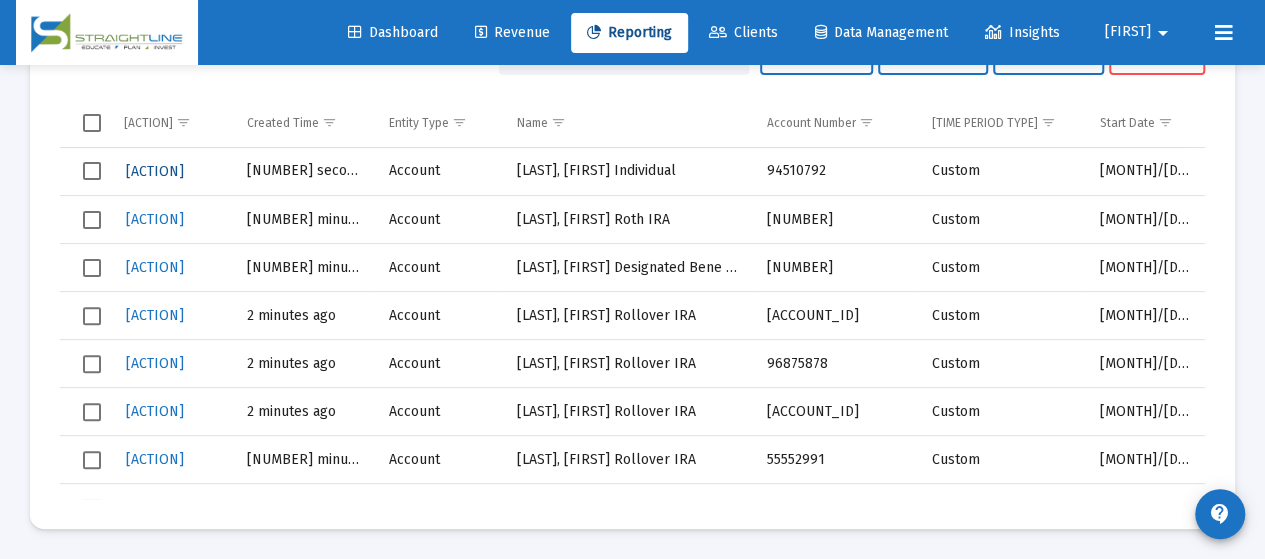 click on "[ACTION]" at bounding box center [155, 171] 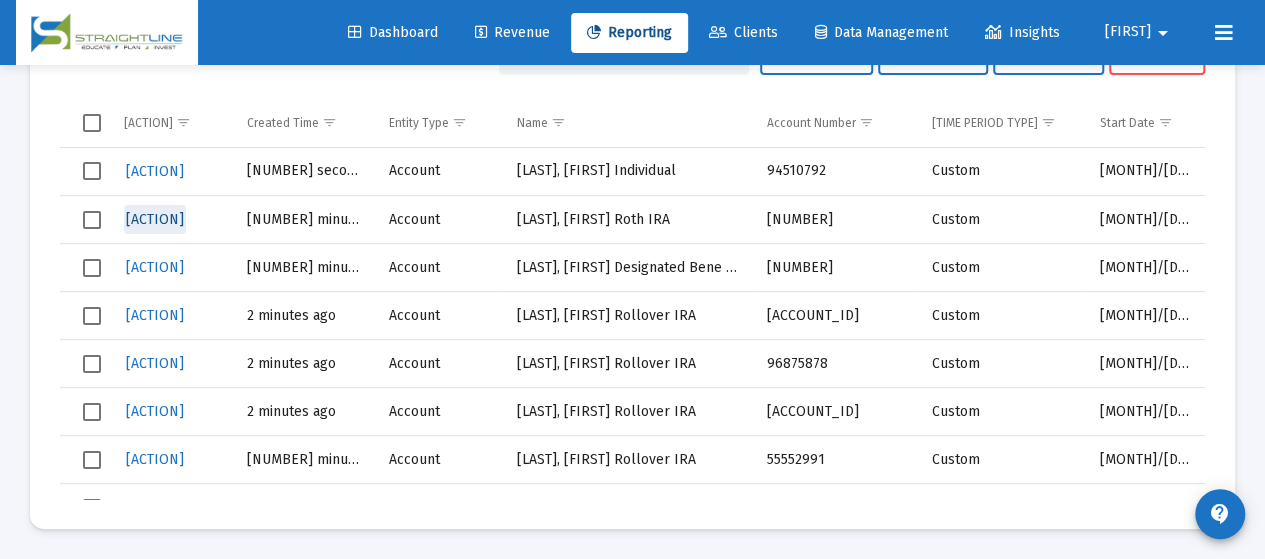 click on "[ACTION]" at bounding box center [155, 219] 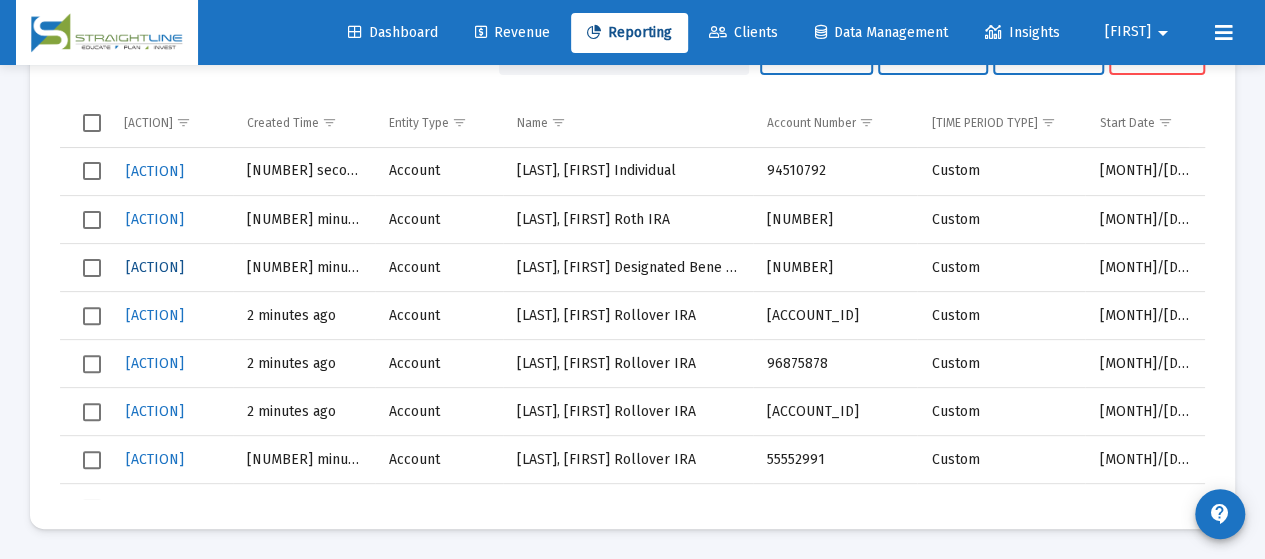 click on "[ACTION]" at bounding box center (155, 171) 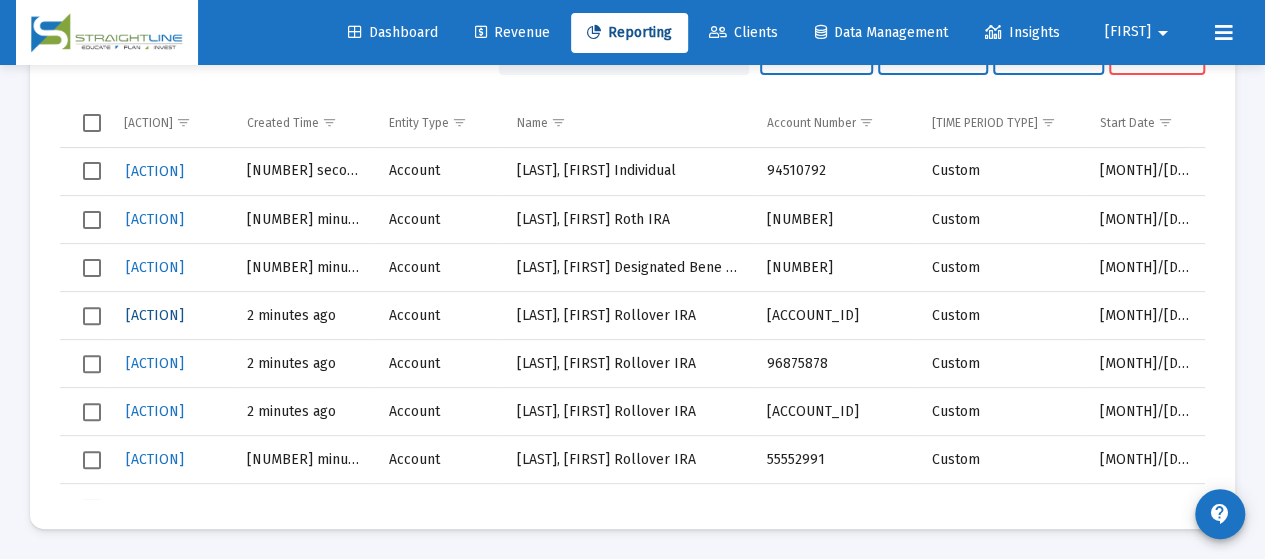 click on "[ACTION]" at bounding box center [155, 171] 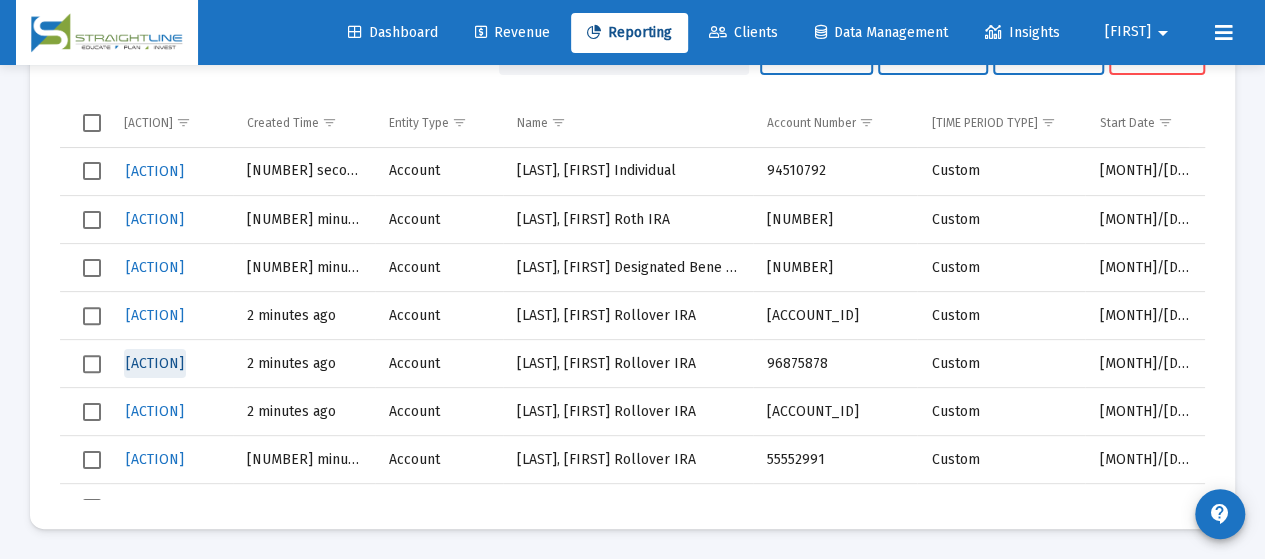 click on "[ACTION]" at bounding box center [155, 363] 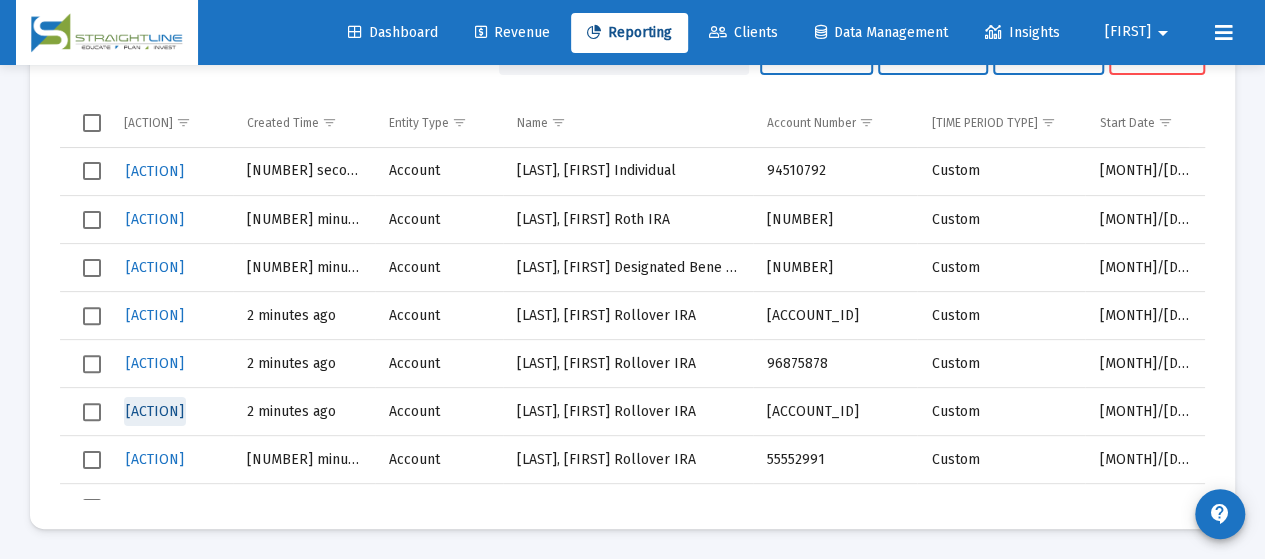 click on "[ACTION]" at bounding box center [155, 411] 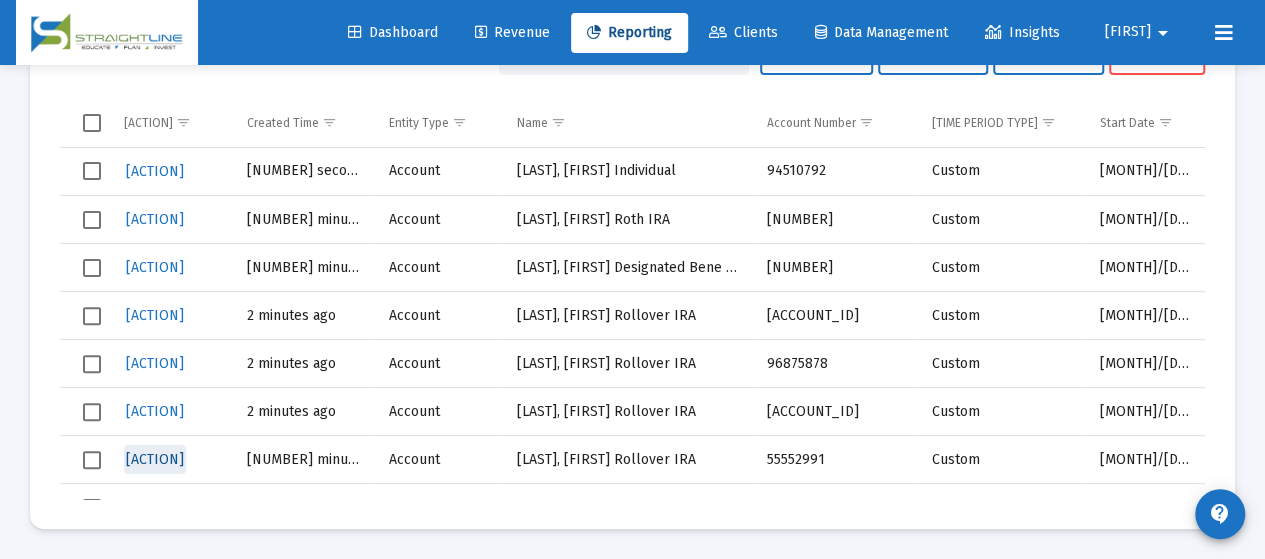 click on "[ACTION]" at bounding box center [155, 459] 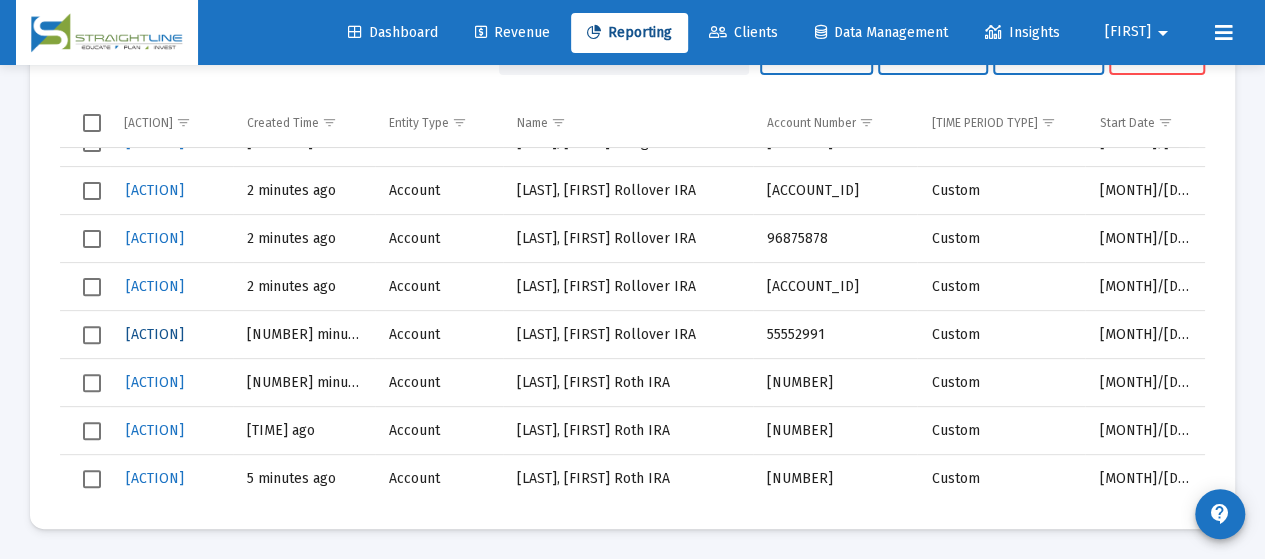 scroll, scrollTop: 160, scrollLeft: 0, axis: vertical 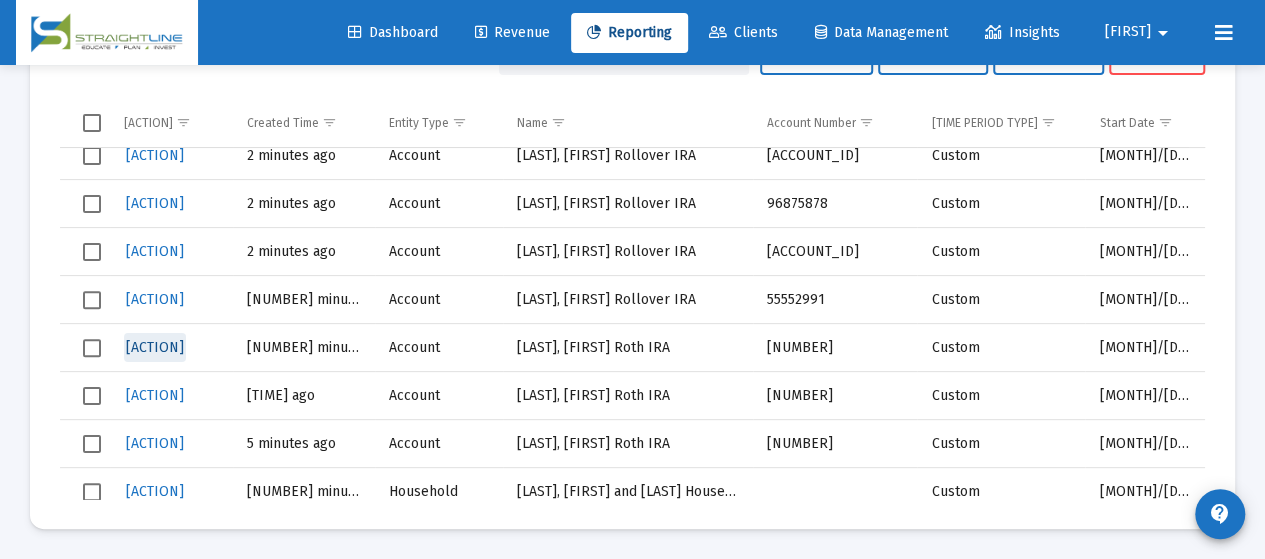 click on "[ACTION]" at bounding box center (155, 347) 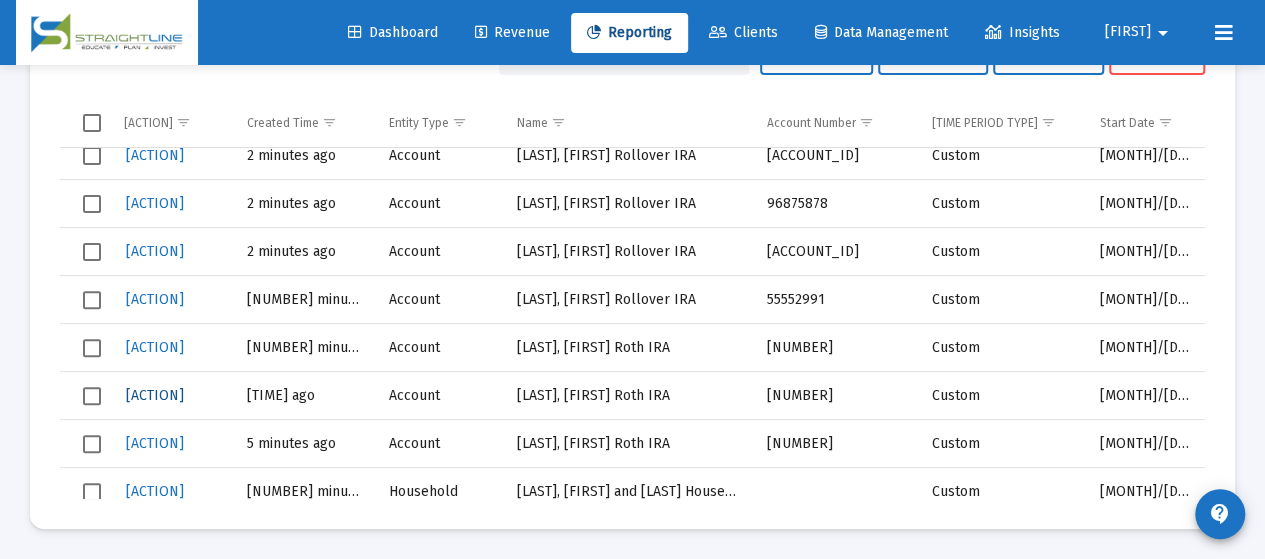 click on "[ACTION]" at bounding box center [155, 155] 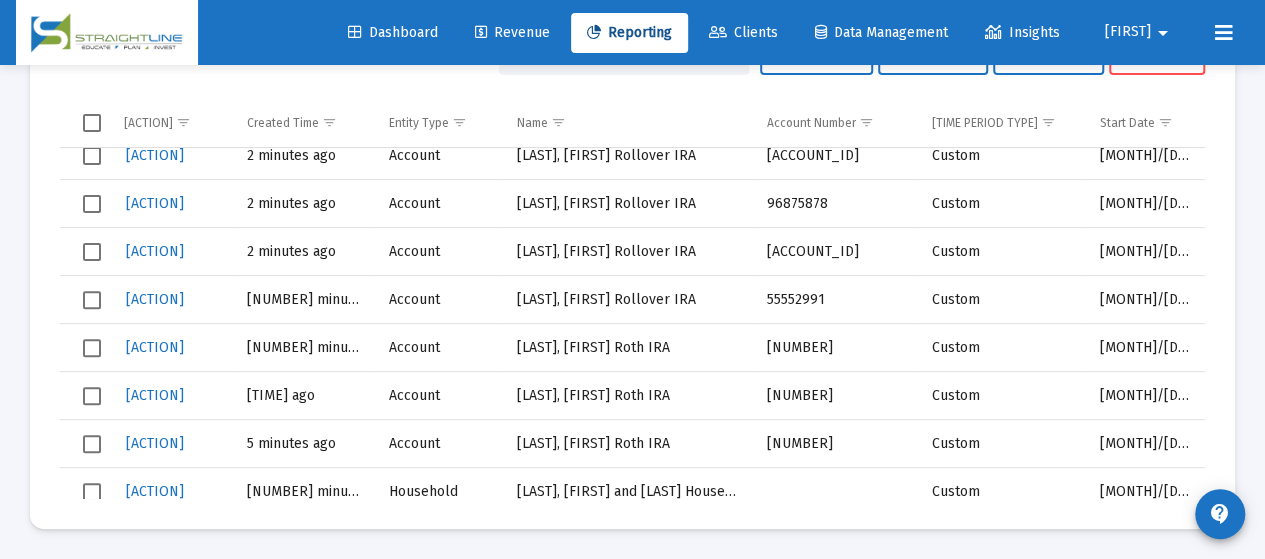 click on "[FIRST]" at bounding box center (1128, 32) 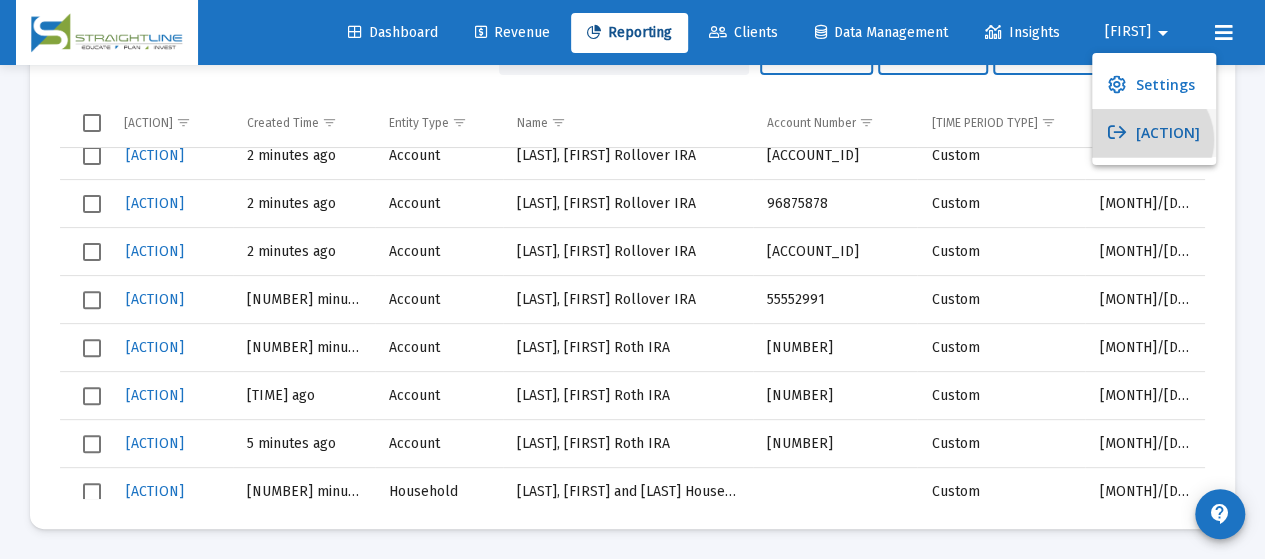 click on "[ACTION]" at bounding box center [1154, 133] 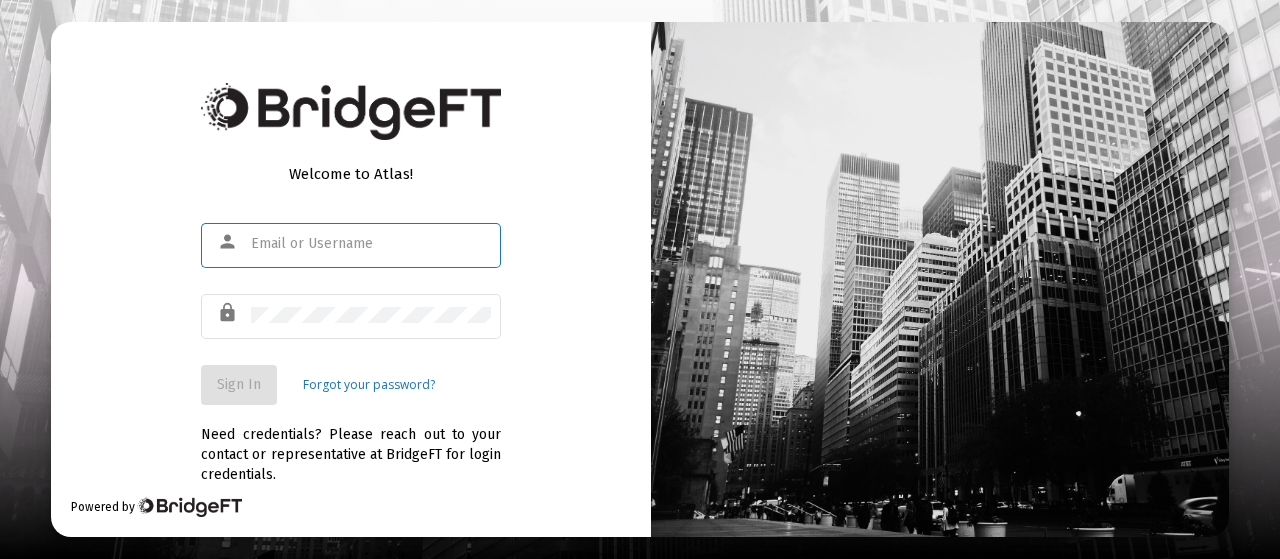 scroll, scrollTop: 0, scrollLeft: 0, axis: both 